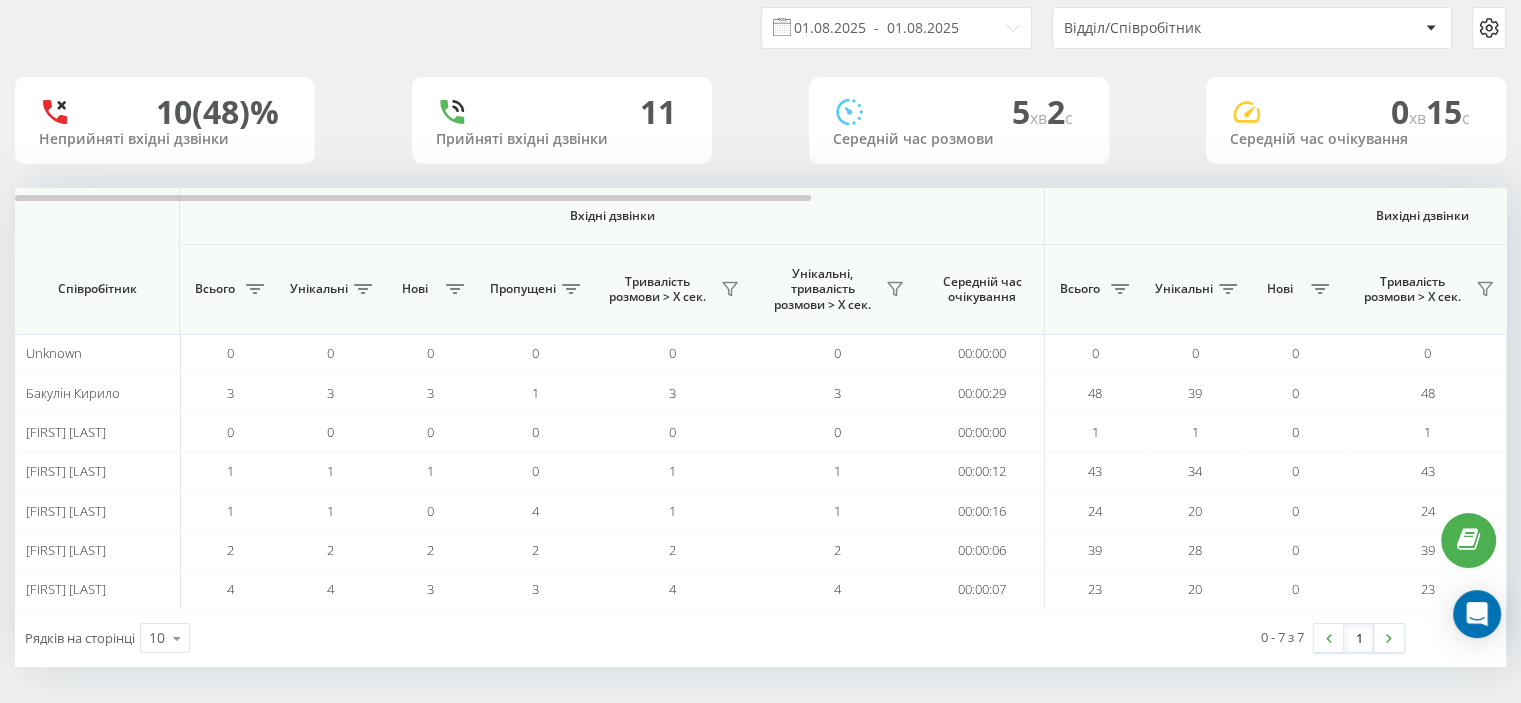 scroll, scrollTop: 68, scrollLeft: 0, axis: vertical 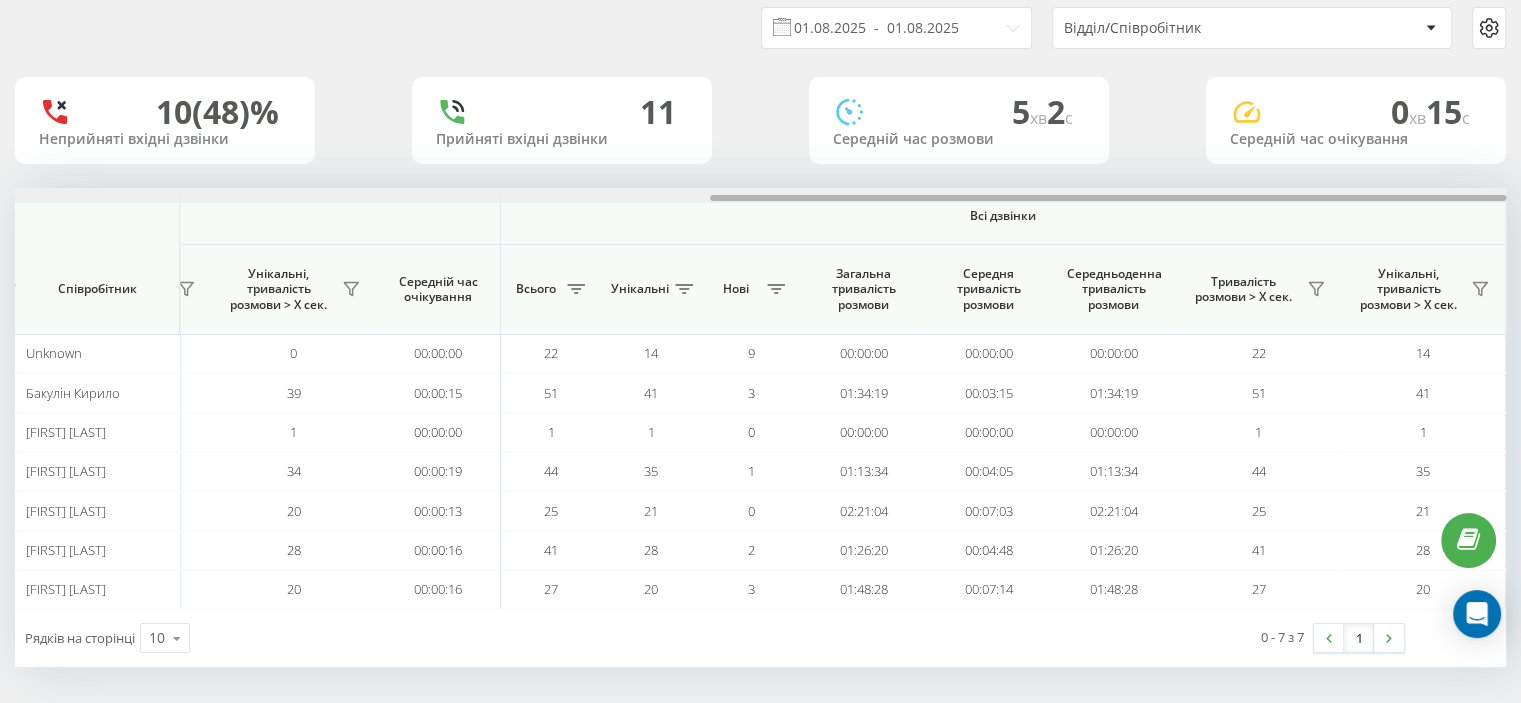 drag, startPoint x: 598, startPoint y: 199, endPoint x: 1432, endPoint y: 180, distance: 834.2164 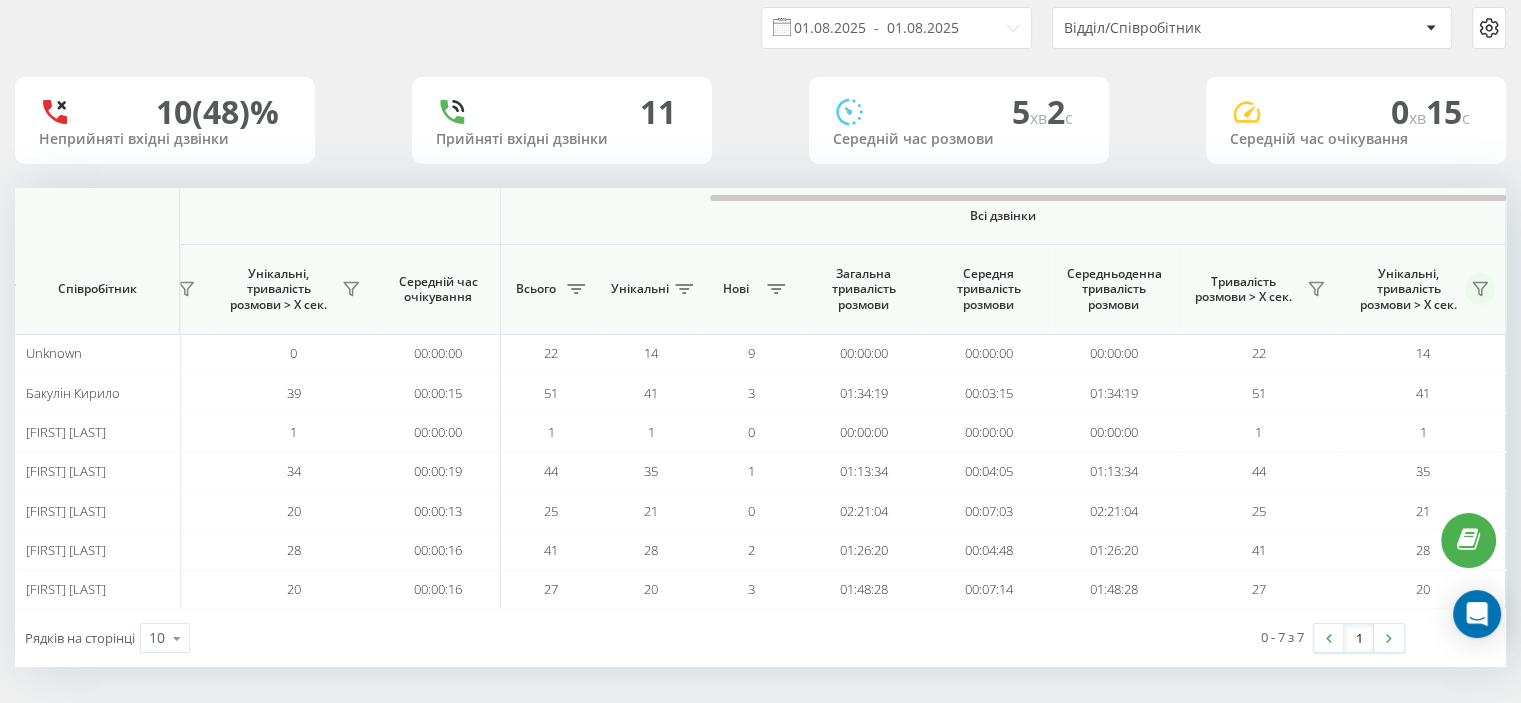 click 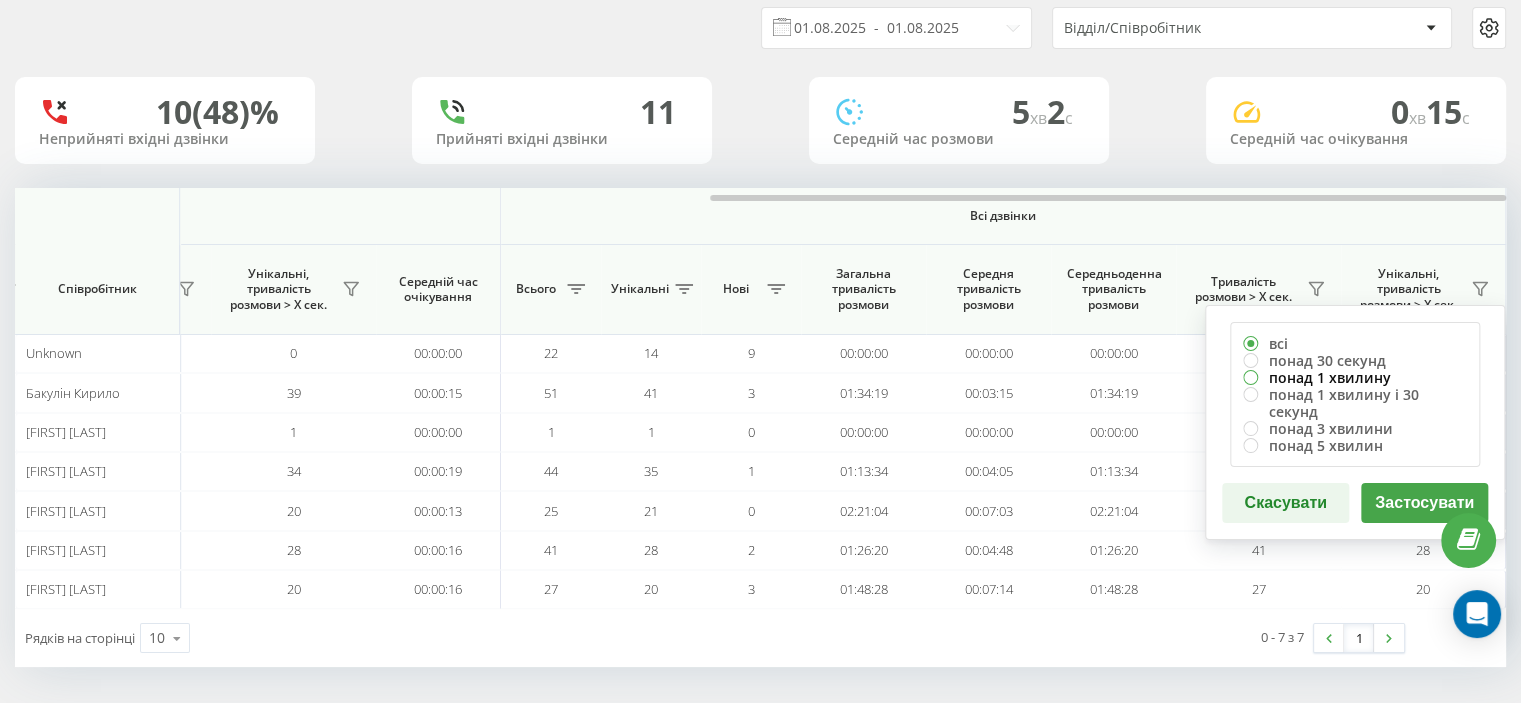 click on "понад 1 хвилину" at bounding box center [1355, 377] 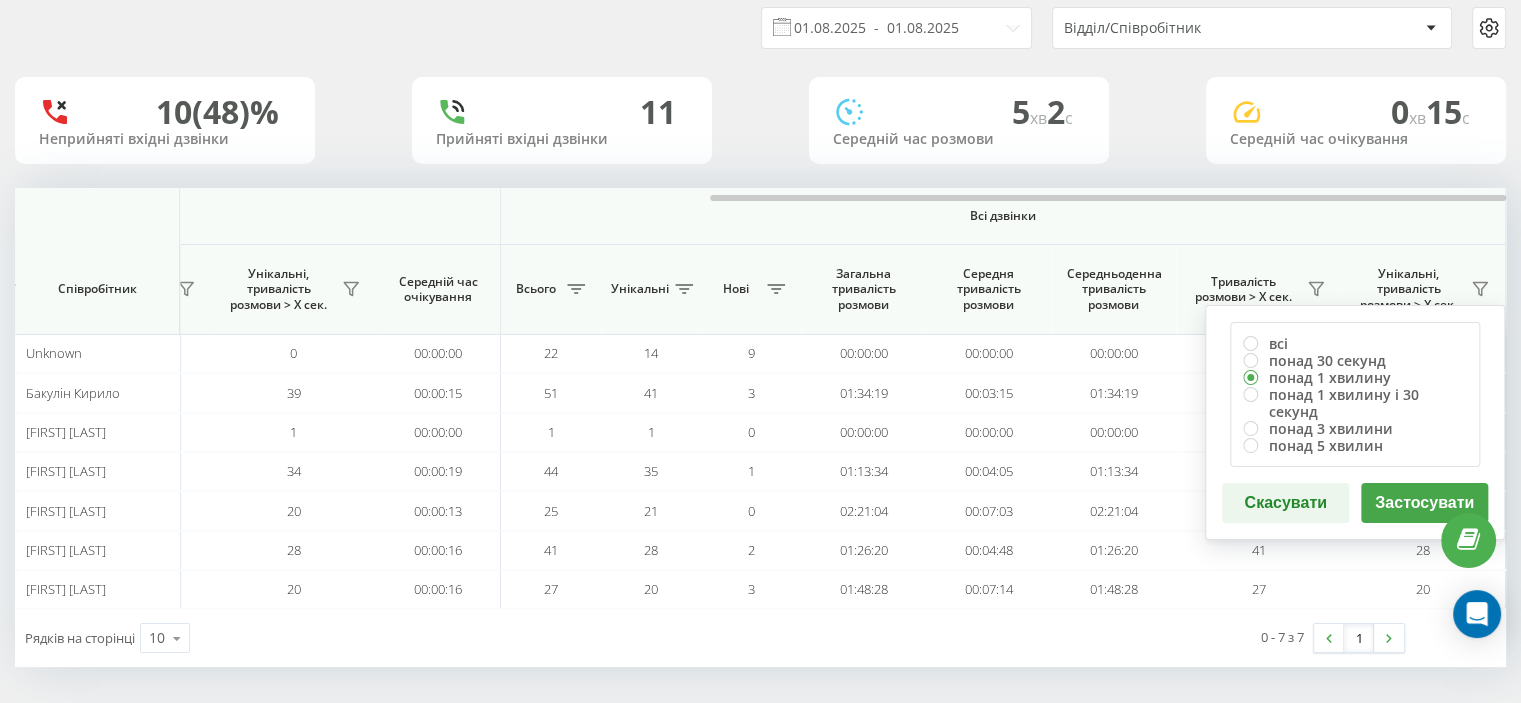 click on "Застосувати" at bounding box center [1424, 503] 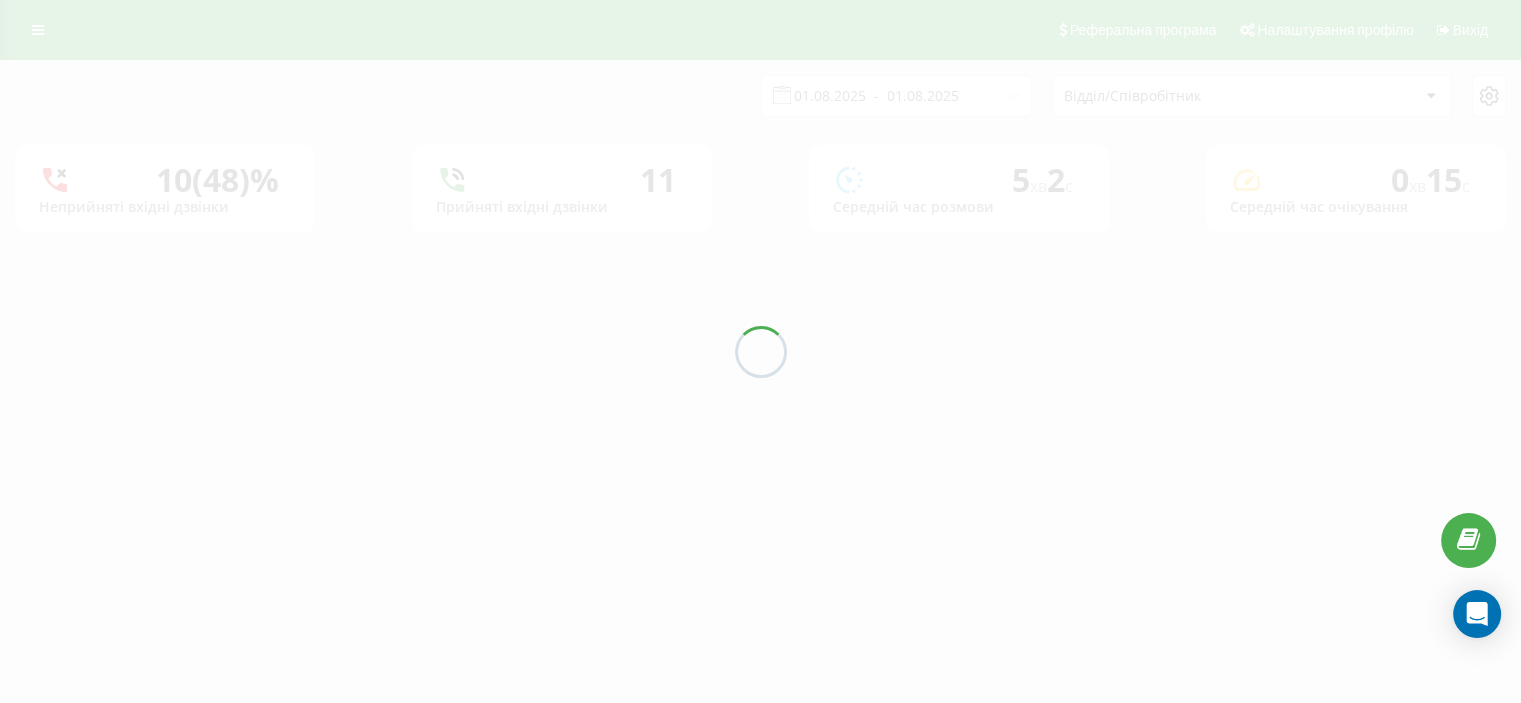 scroll, scrollTop: 0, scrollLeft: 0, axis: both 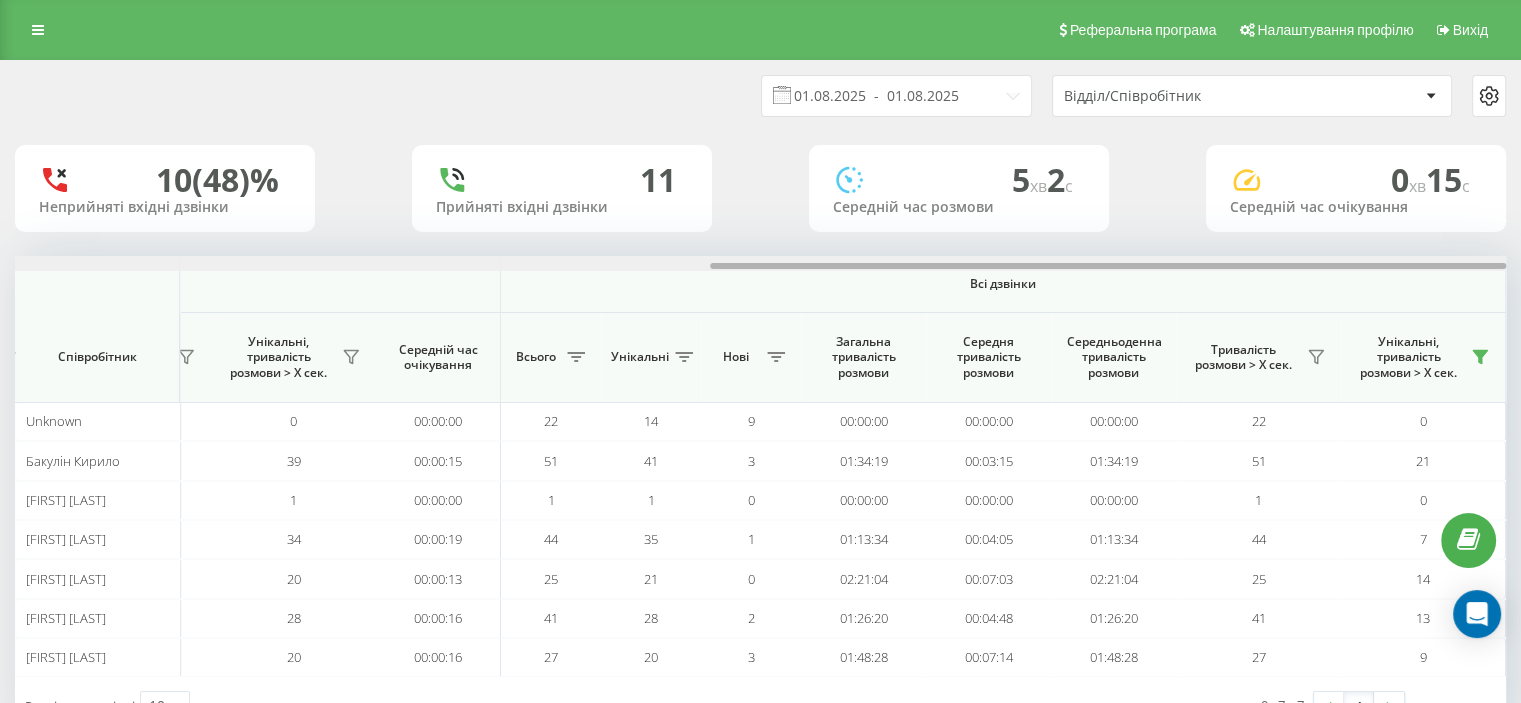 drag, startPoint x: 440, startPoint y: 265, endPoint x: 1269, endPoint y: 243, distance: 829.2919 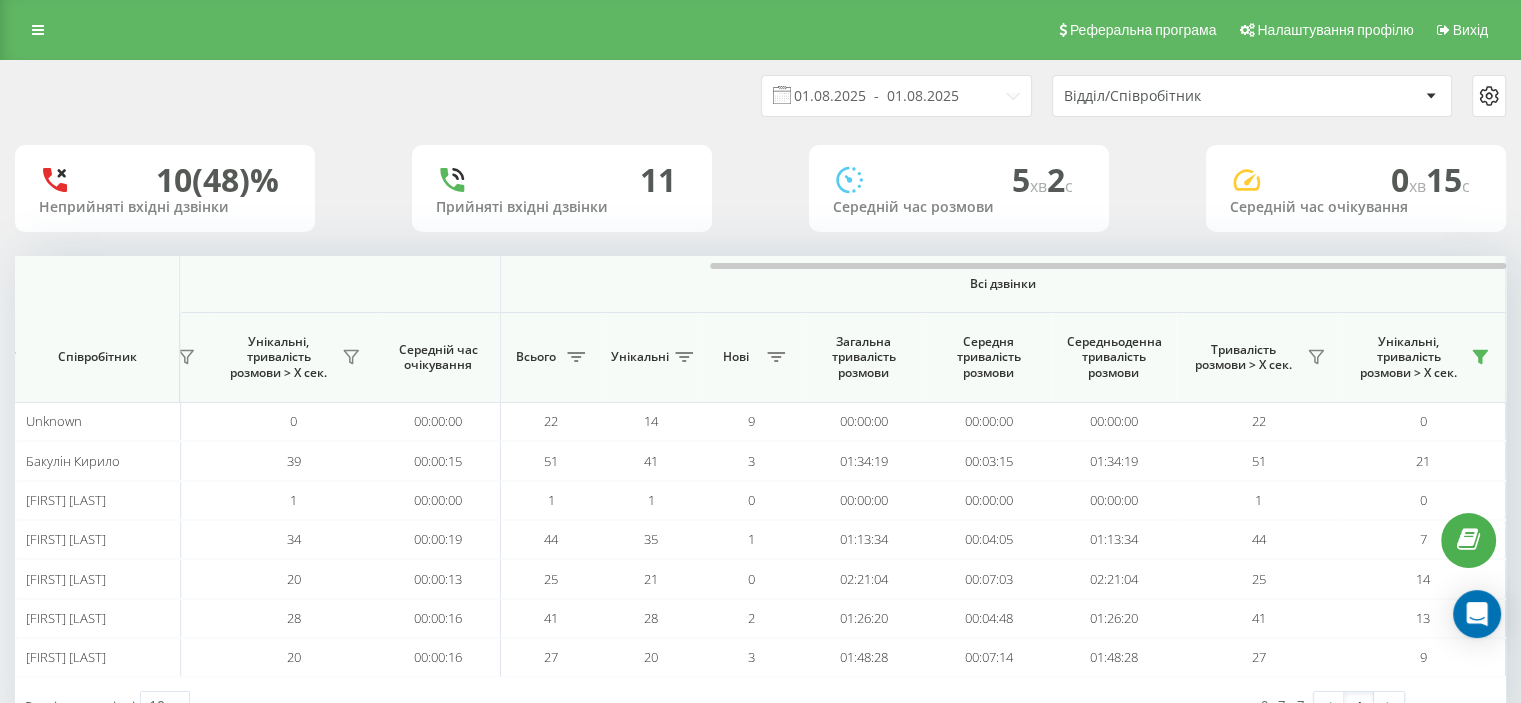 scroll, scrollTop: 68, scrollLeft: 0, axis: vertical 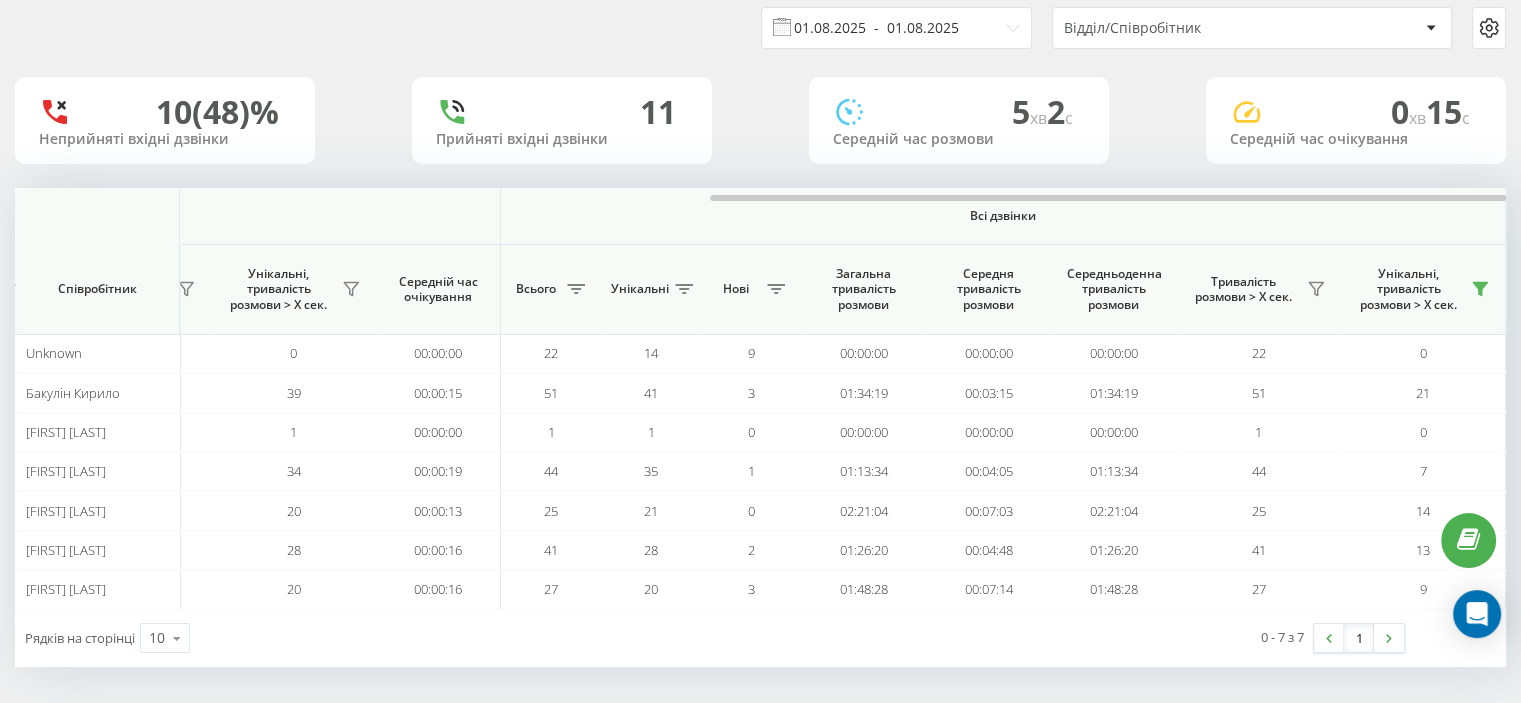 click on "01.08.2025  -  01.08.2025" at bounding box center (896, 28) 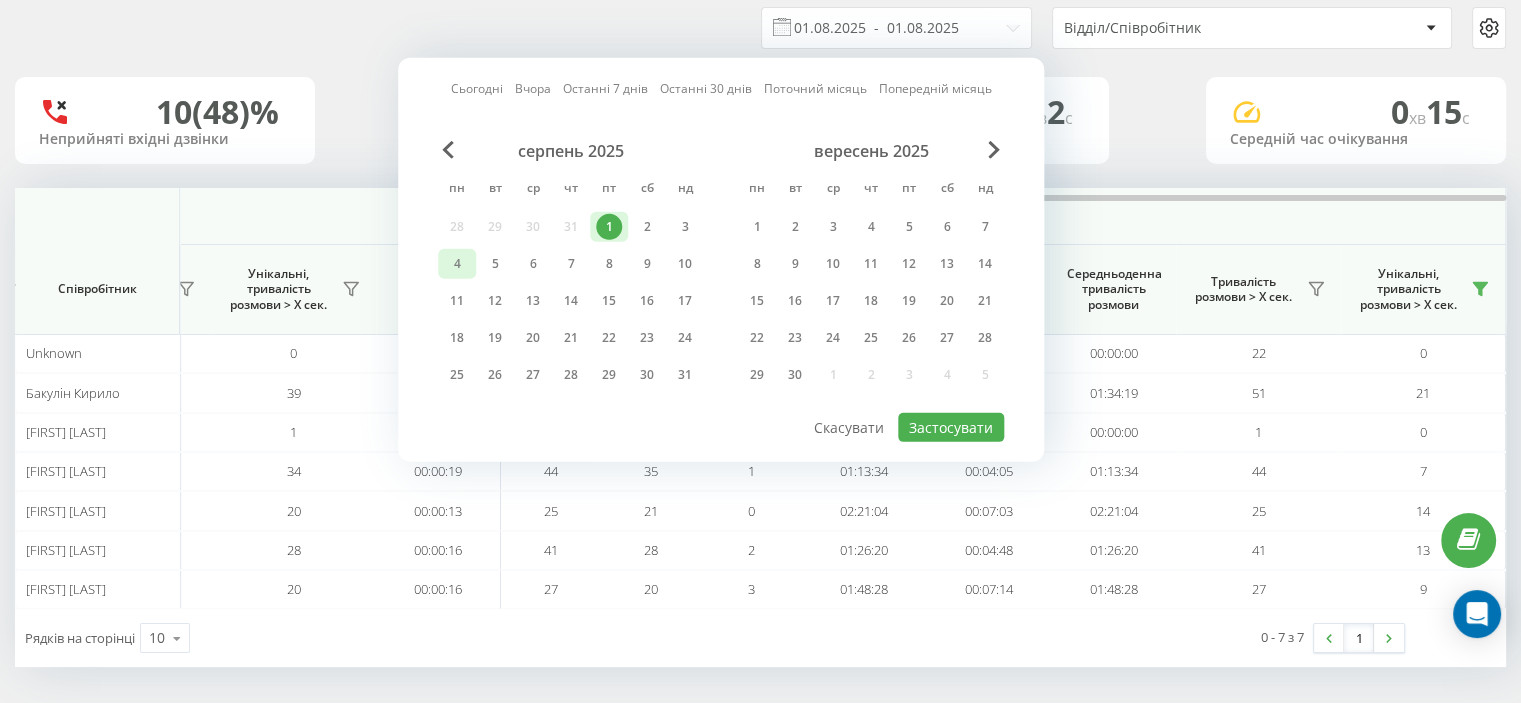 click on "4" at bounding box center (457, 264) 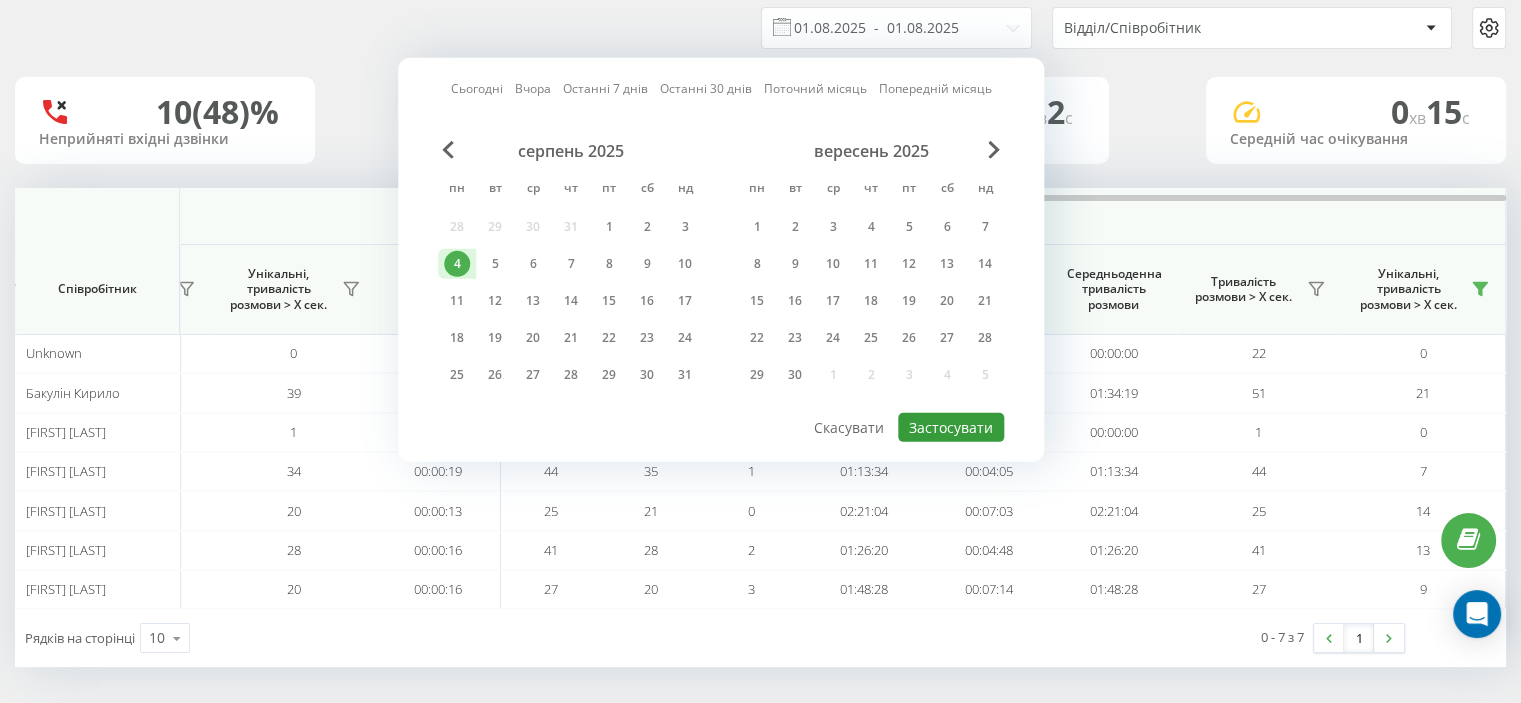 click on "Застосувати" at bounding box center (951, 427) 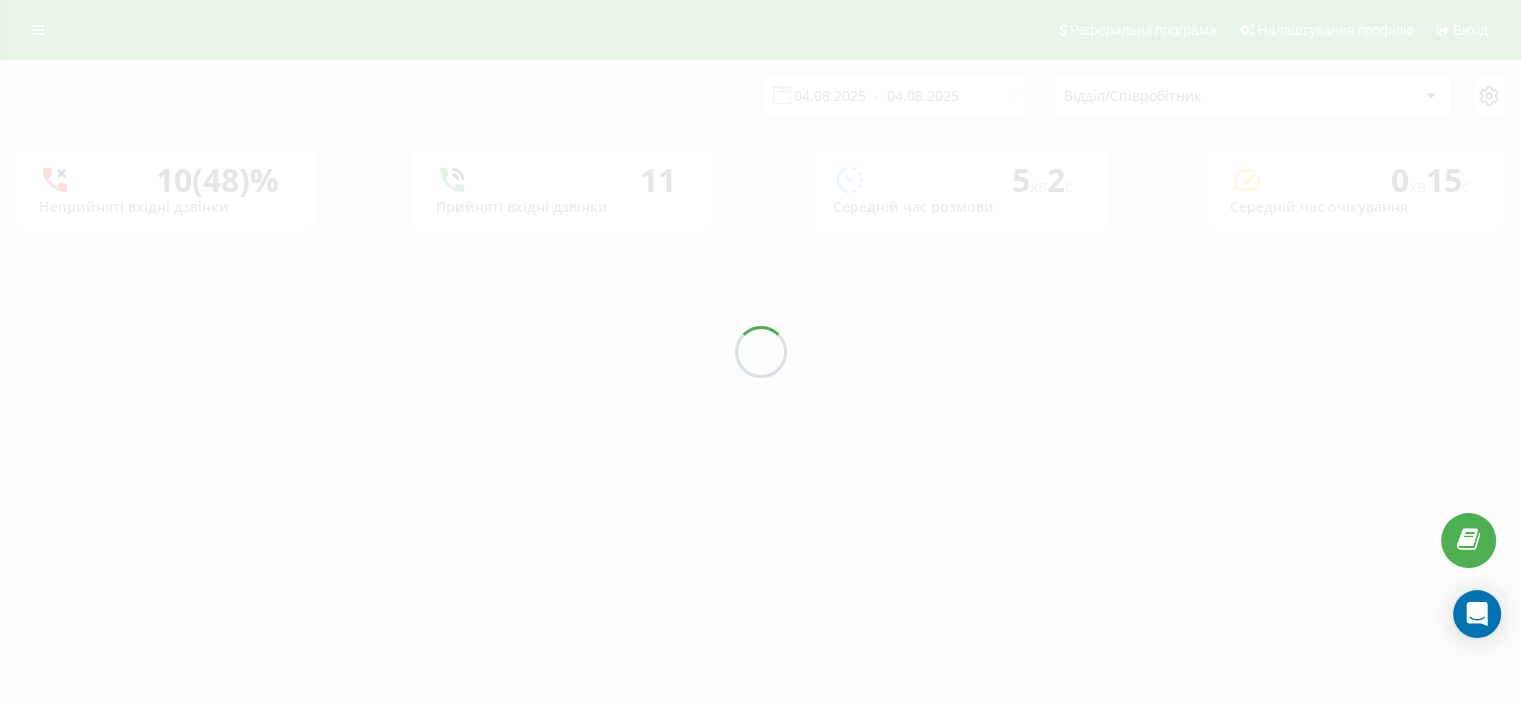 scroll, scrollTop: 0, scrollLeft: 0, axis: both 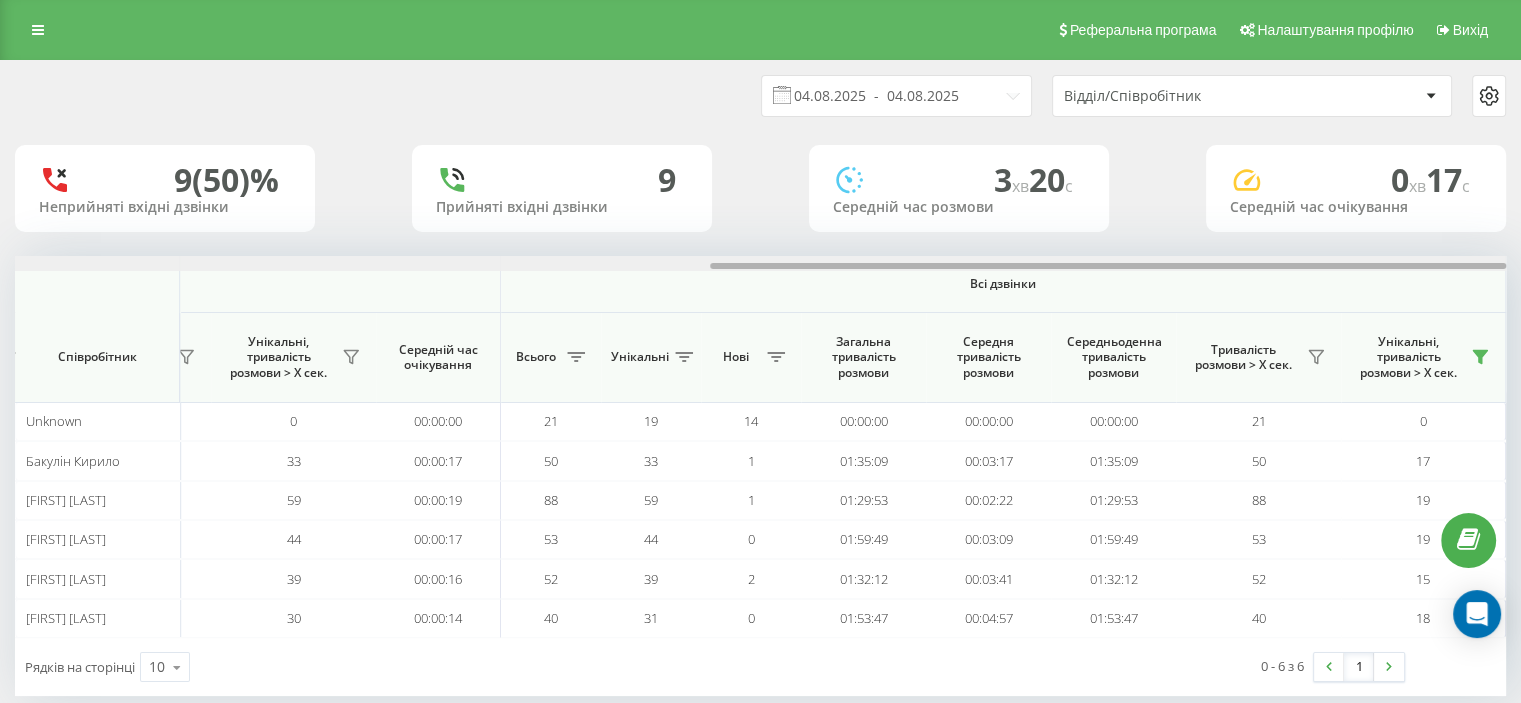 drag, startPoint x: 366, startPoint y: 263, endPoint x: 1348, endPoint y: 251, distance: 982.0733 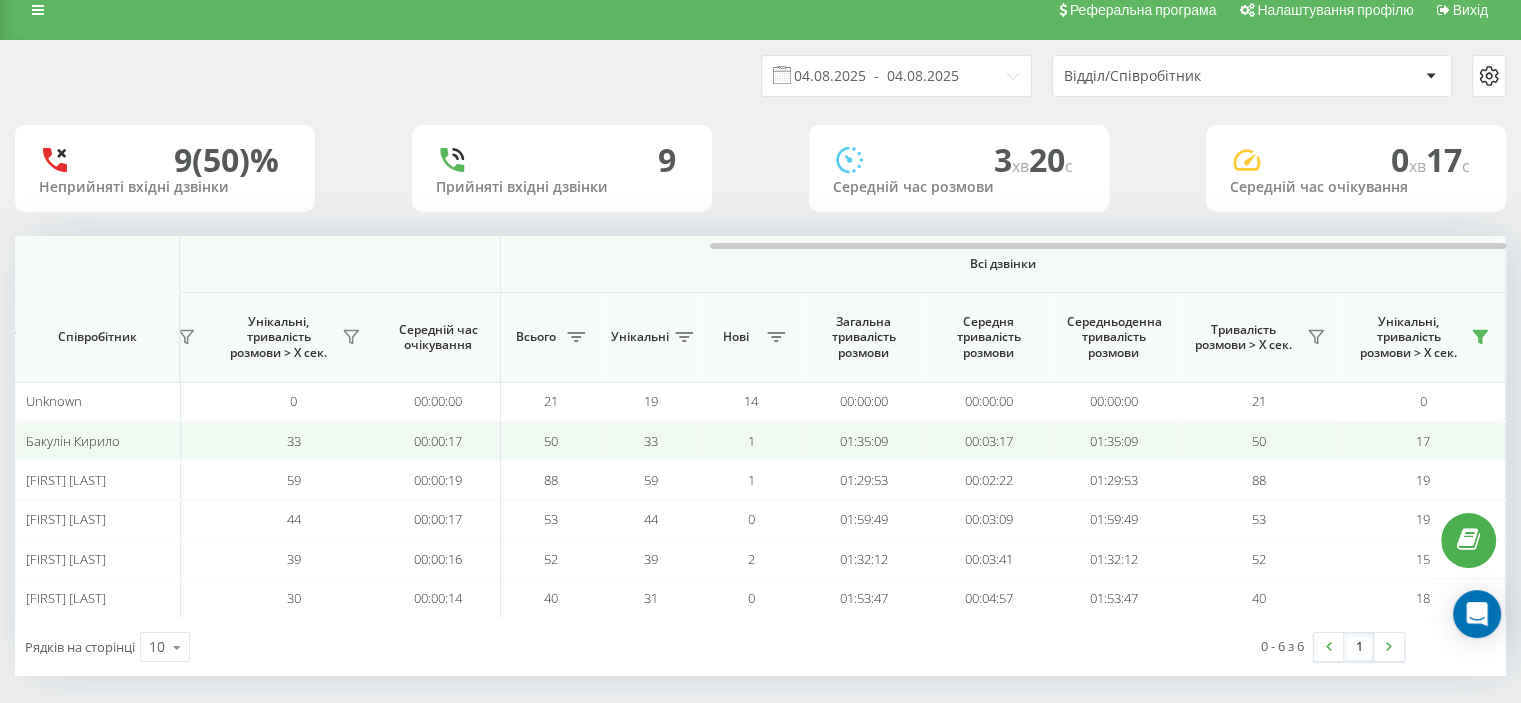 scroll, scrollTop: 30, scrollLeft: 0, axis: vertical 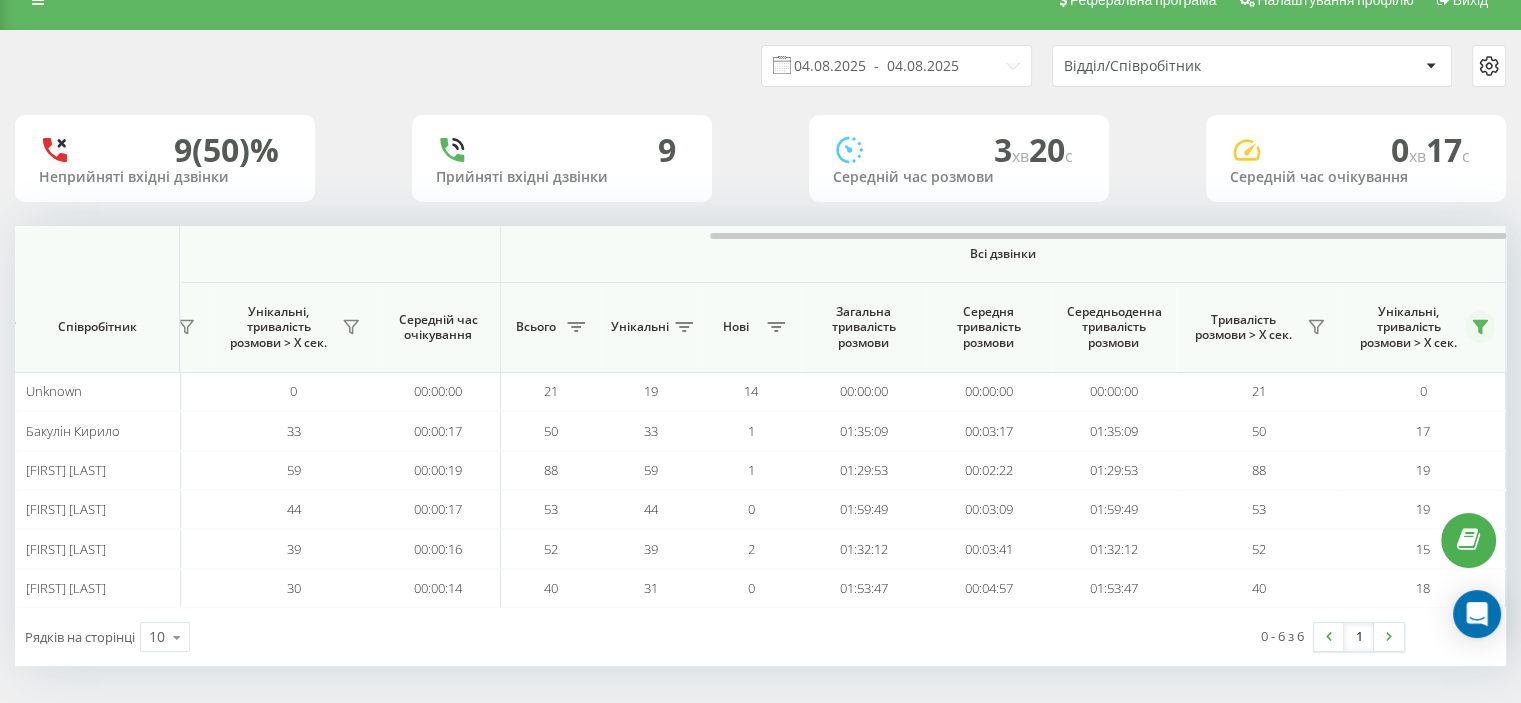 click 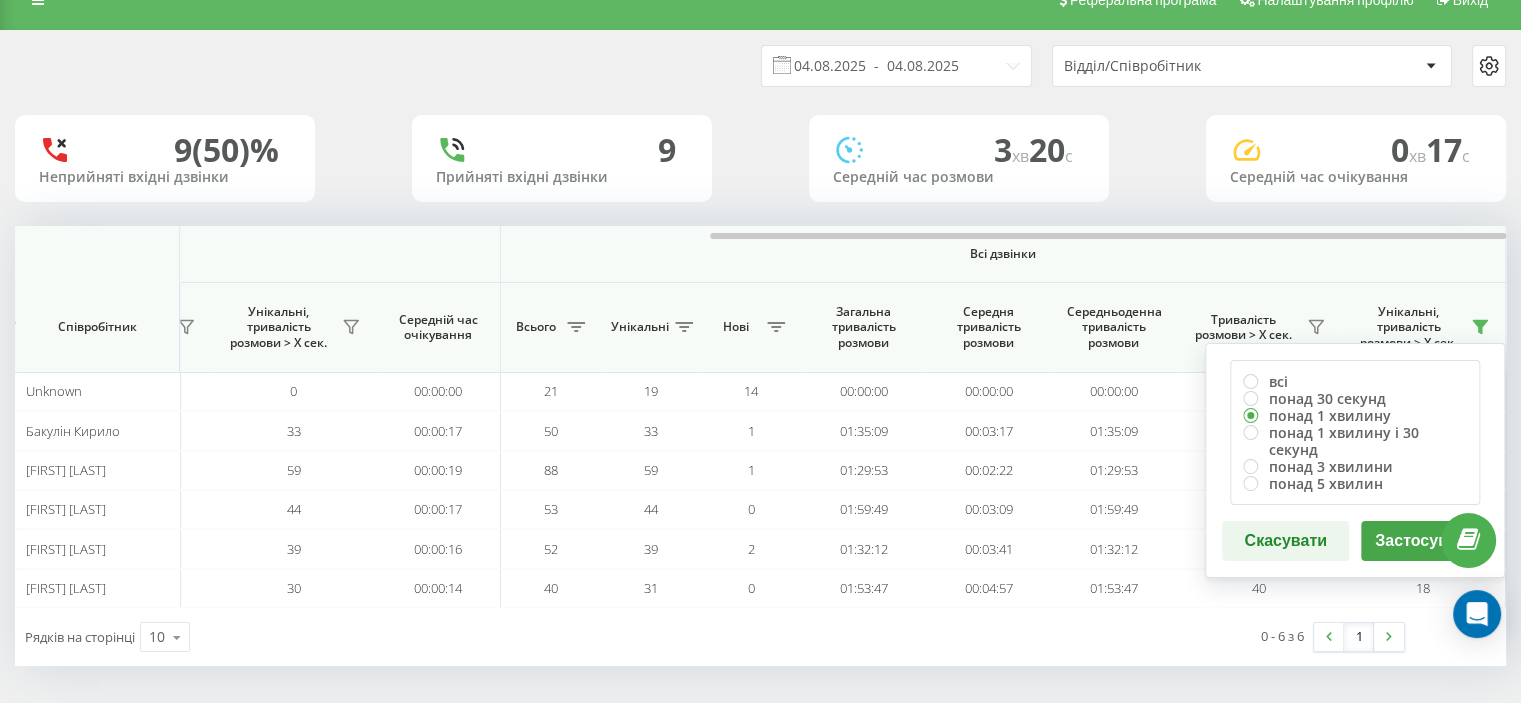 click on "Застосувати" at bounding box center [1424, 541] 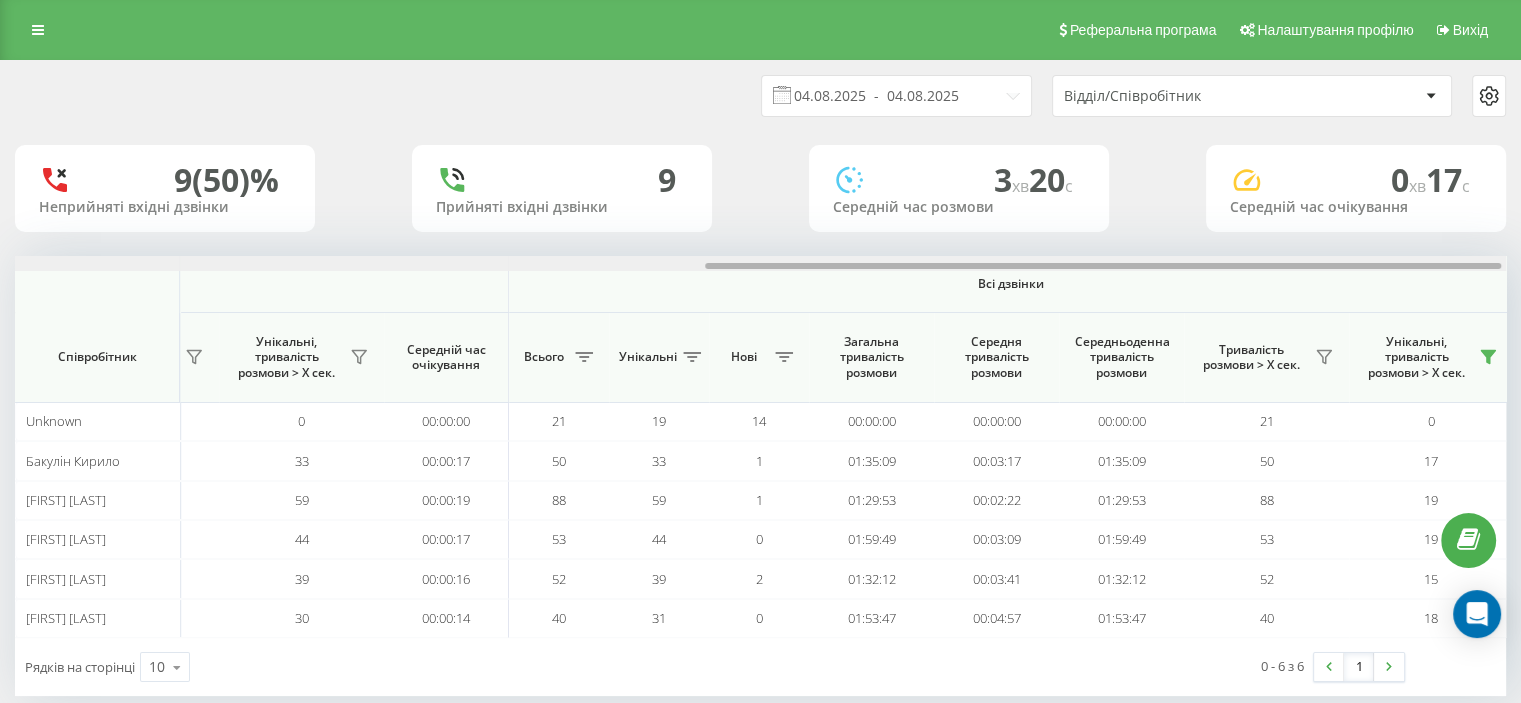 scroll, scrollTop: 0, scrollLeft: 1299, axis: horizontal 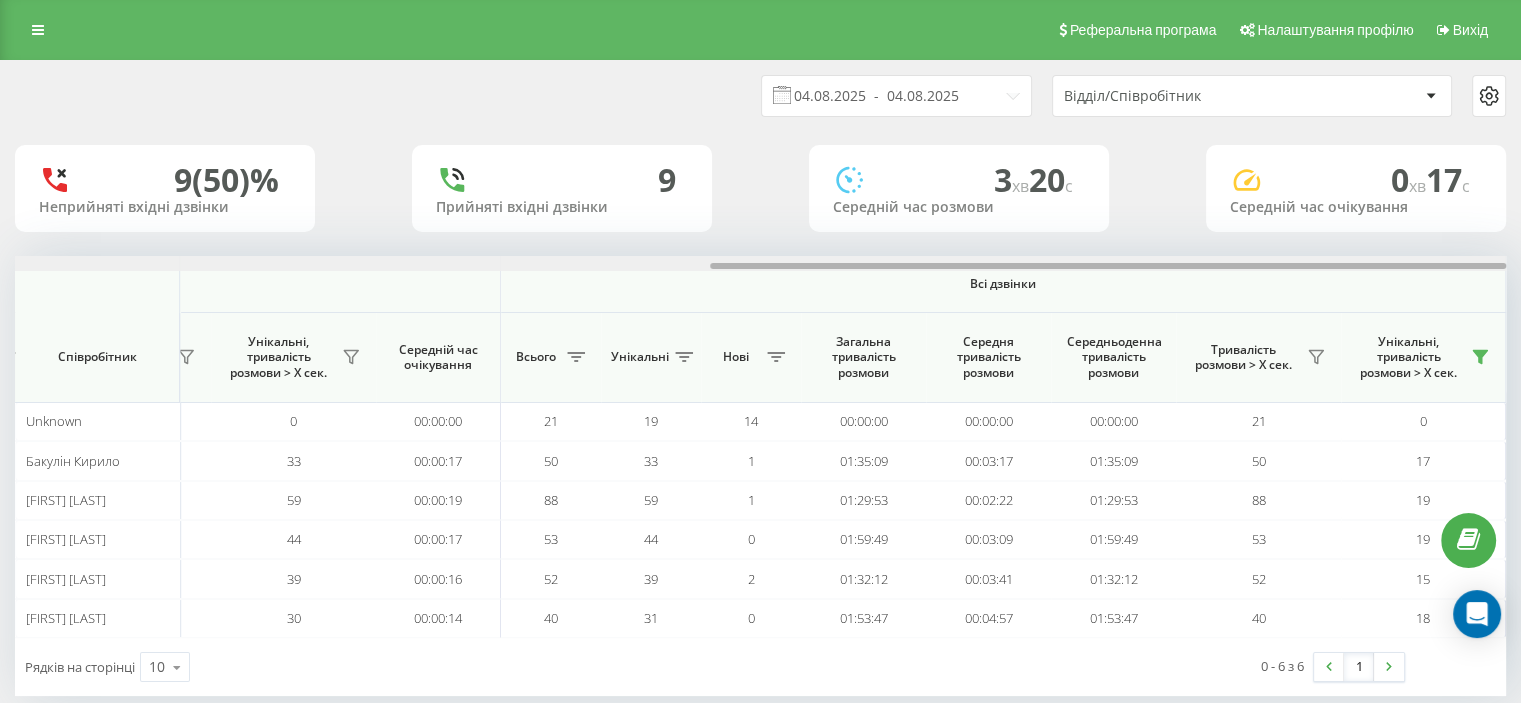 drag, startPoint x: 564, startPoint y: 262, endPoint x: 1193, endPoint y: 231, distance: 629.7634 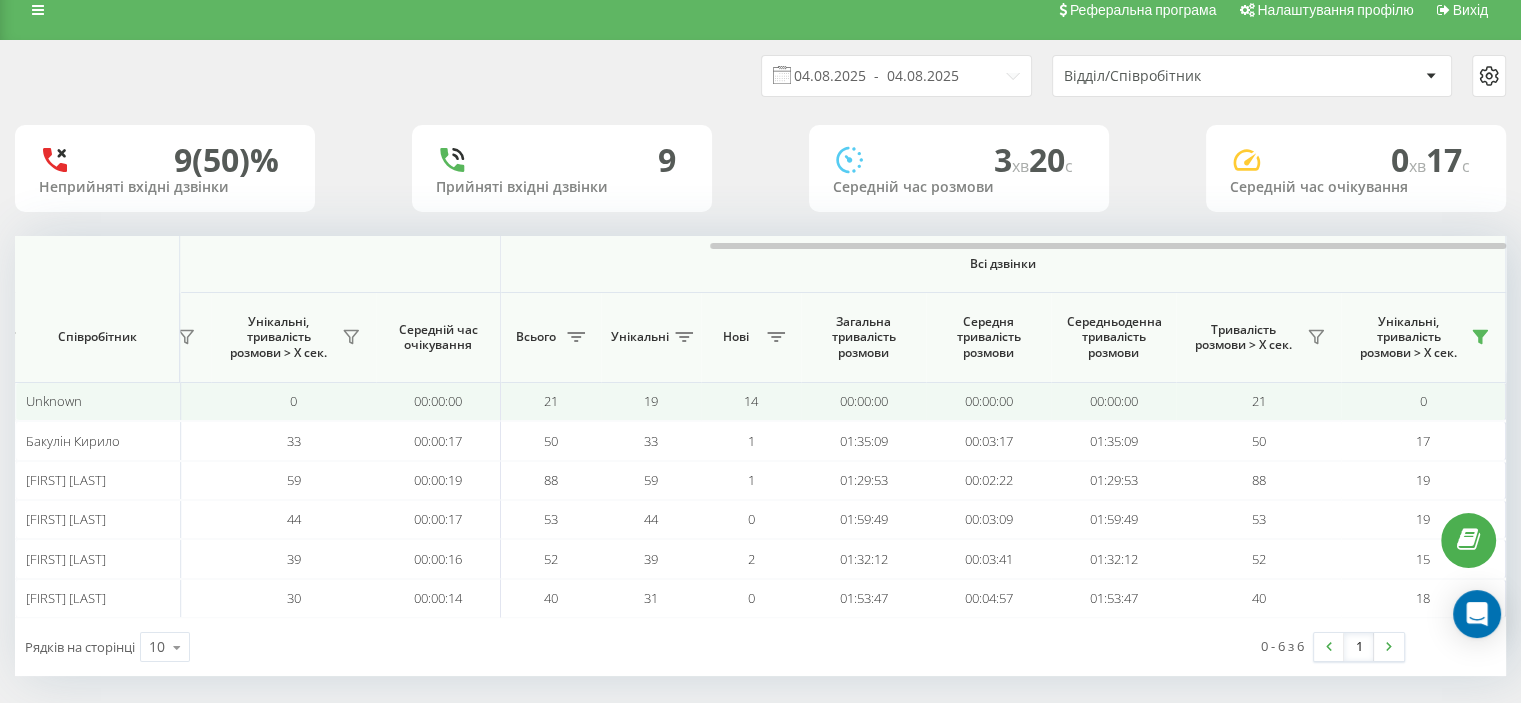 scroll, scrollTop: 30, scrollLeft: 0, axis: vertical 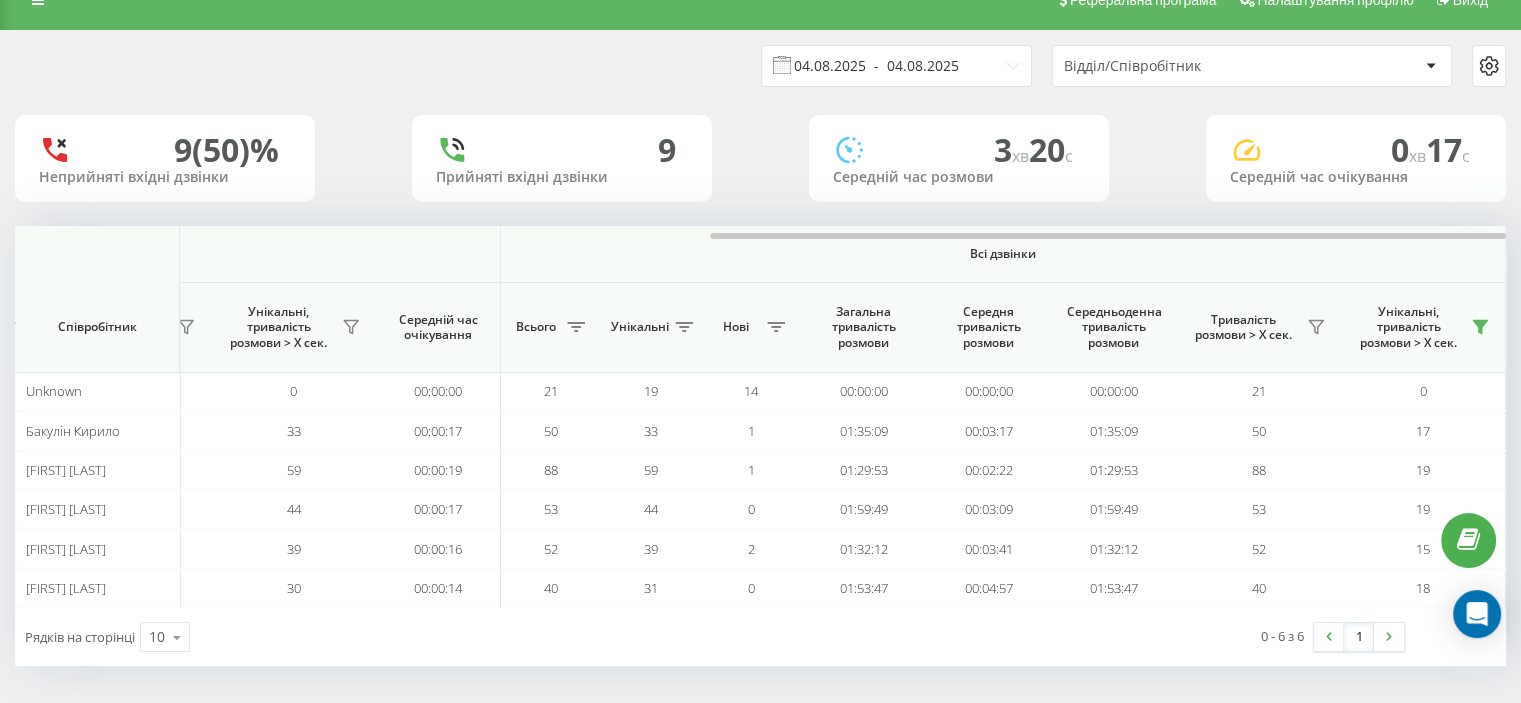 click on "04.08.2025  -  04.08.2025" at bounding box center (896, 66) 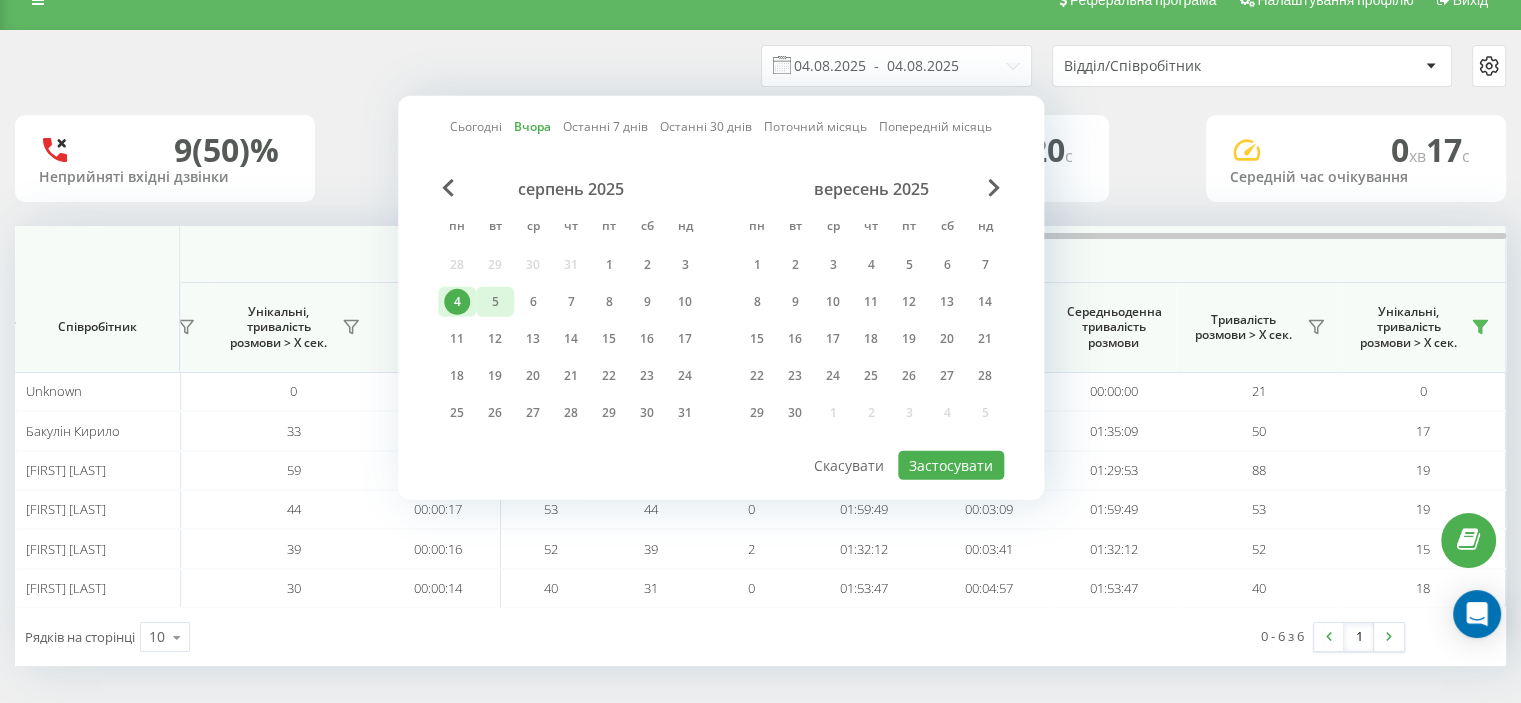 click on "5" at bounding box center [495, 302] 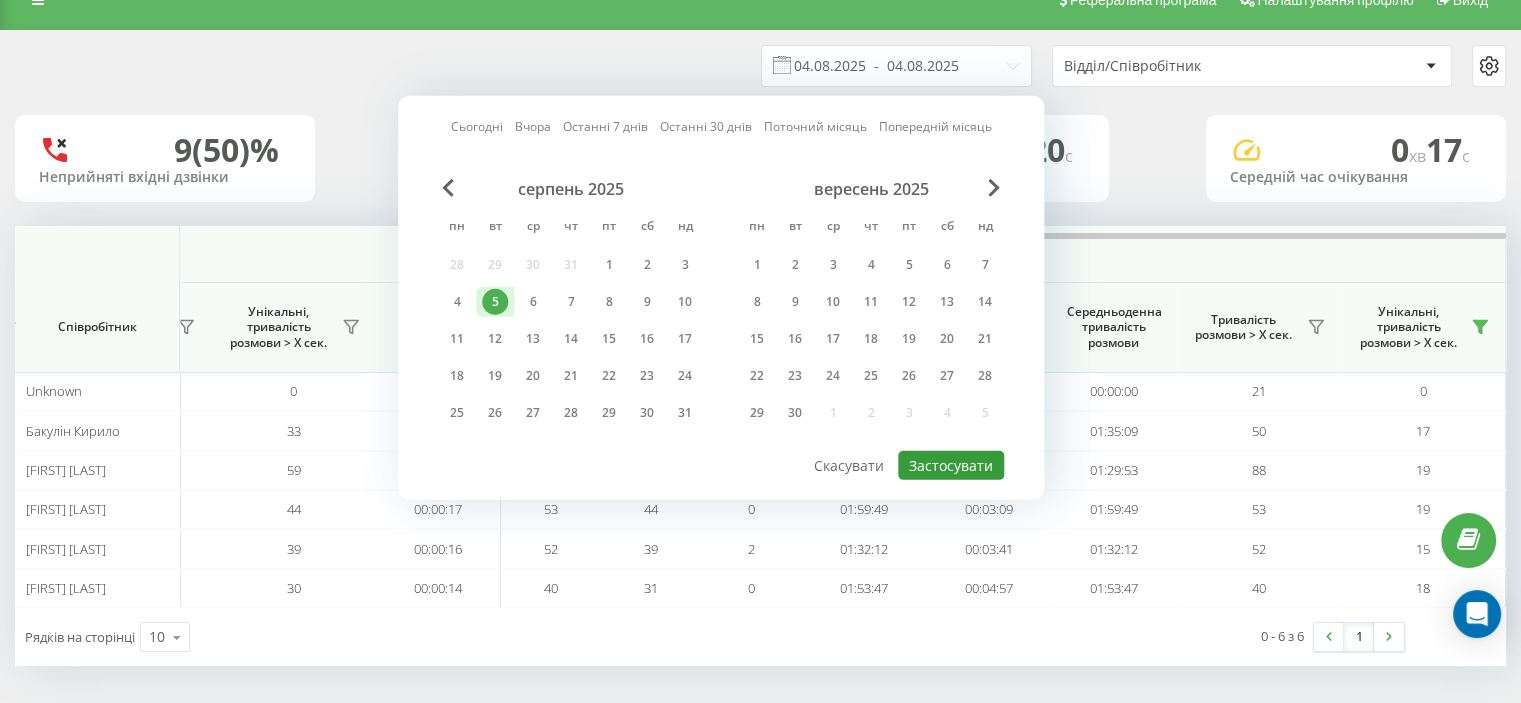 click on "Застосувати" at bounding box center [951, 465] 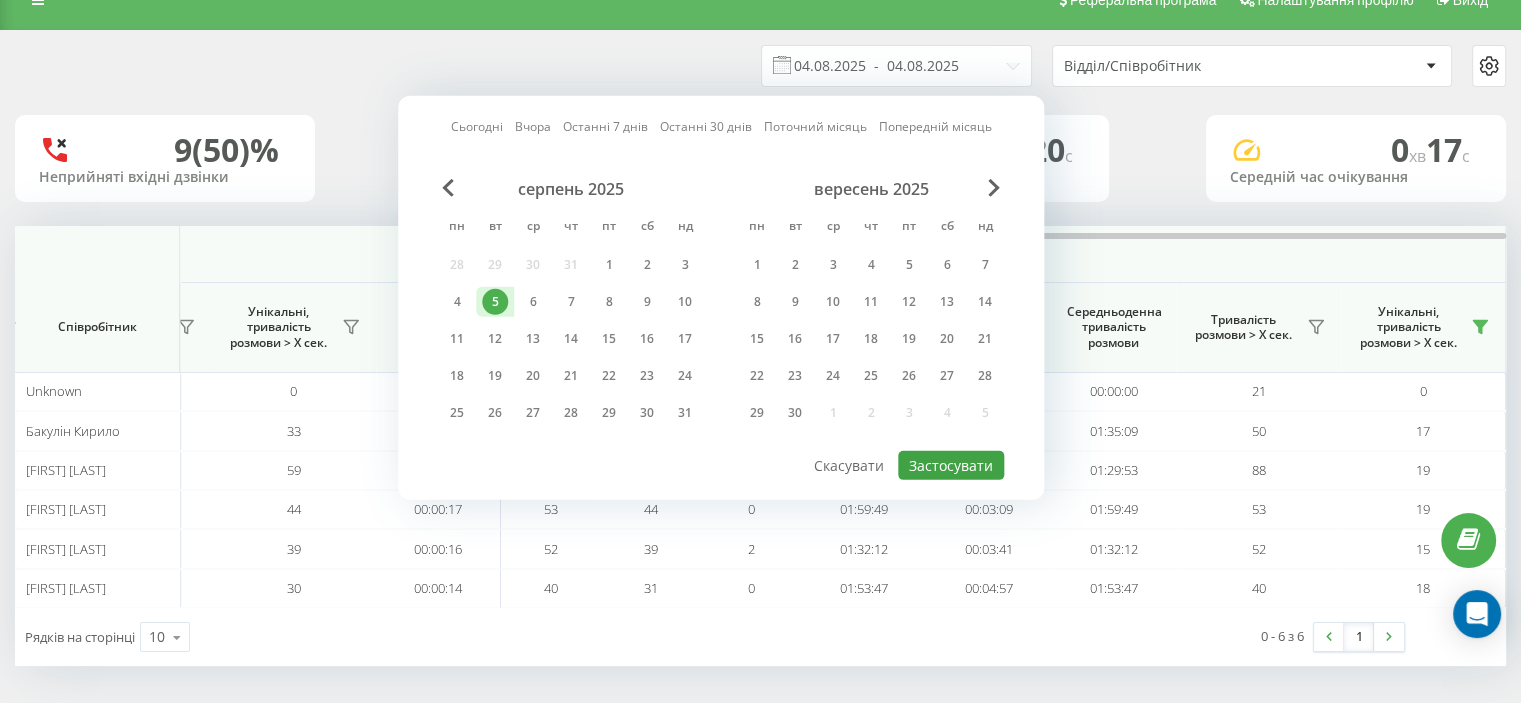 type on "05.08.2025  -  05.08.2025" 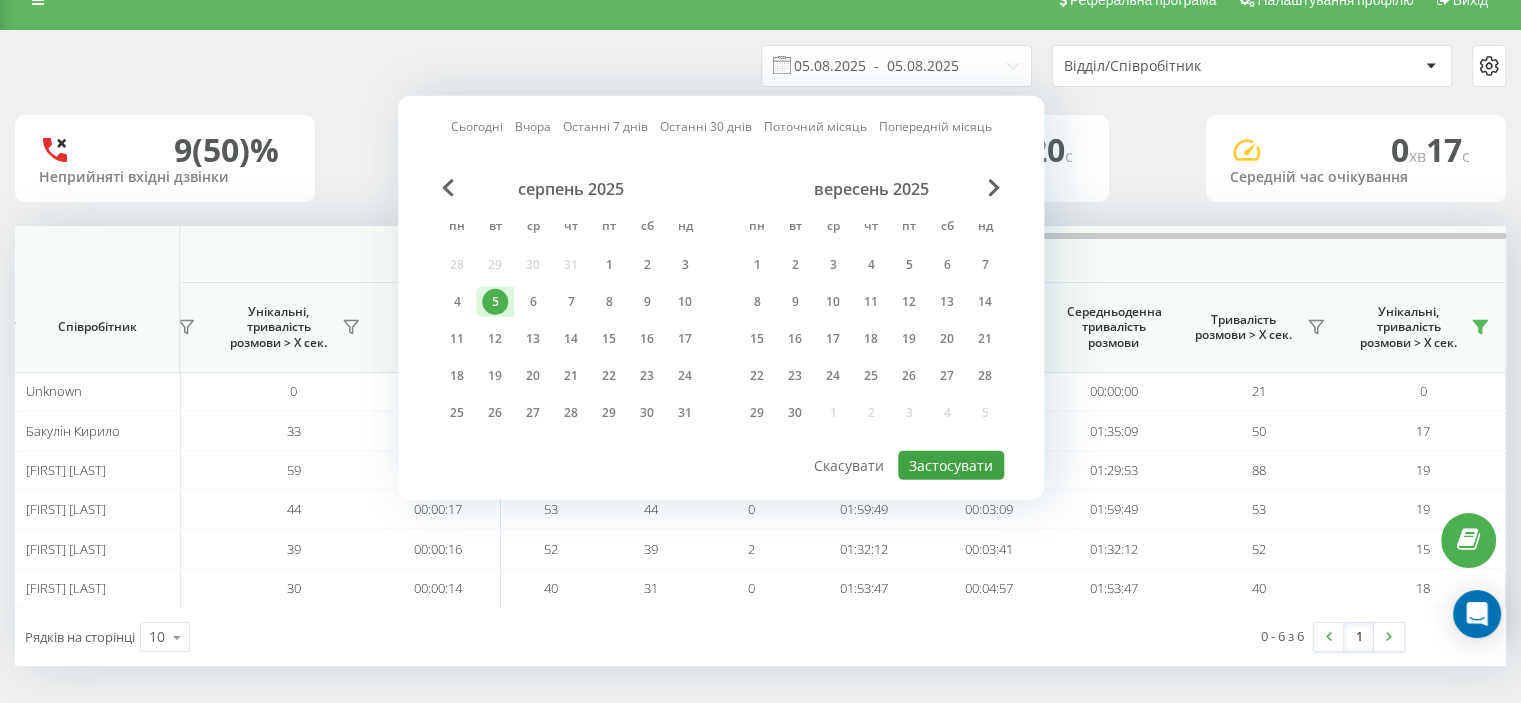 scroll, scrollTop: 0, scrollLeft: 0, axis: both 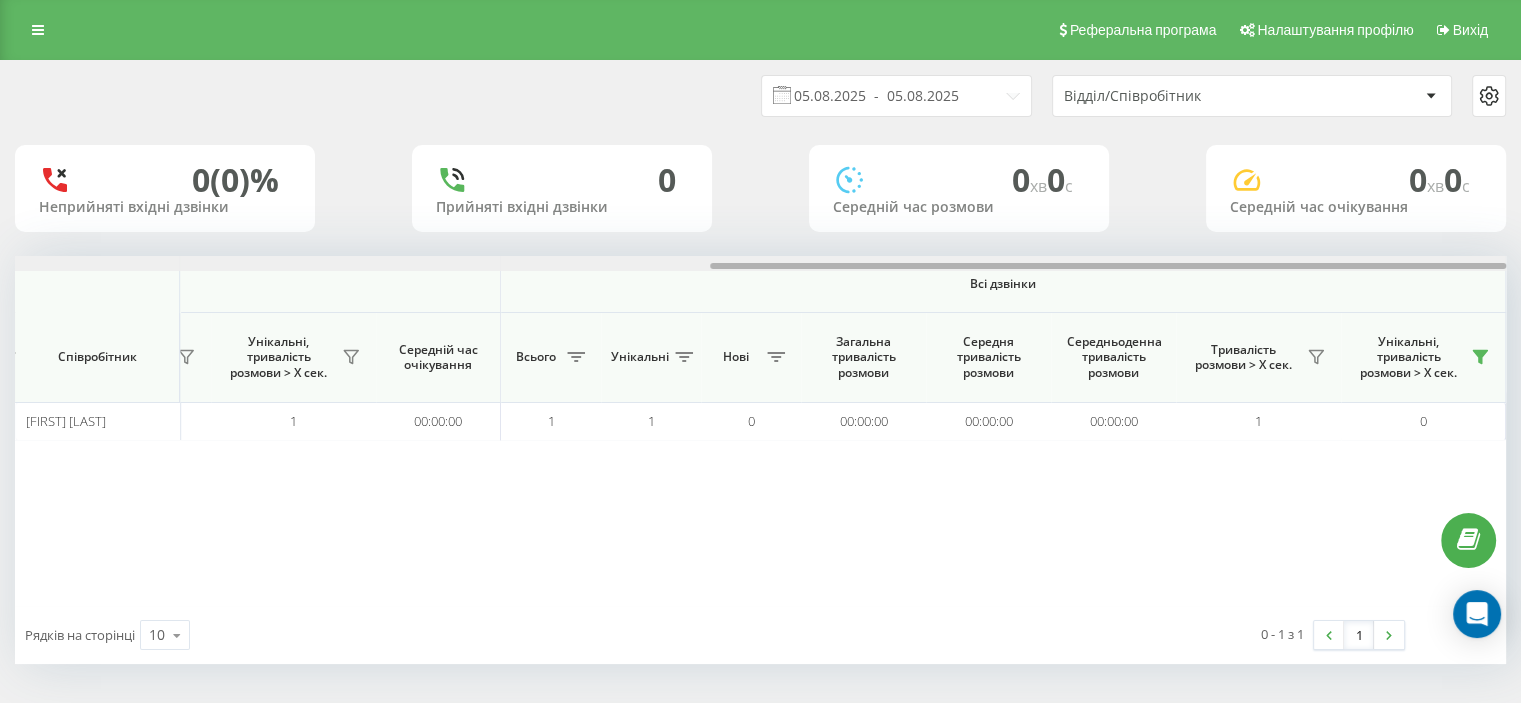 drag, startPoint x: 420, startPoint y: 265, endPoint x: 1096, endPoint y: 238, distance: 676.539 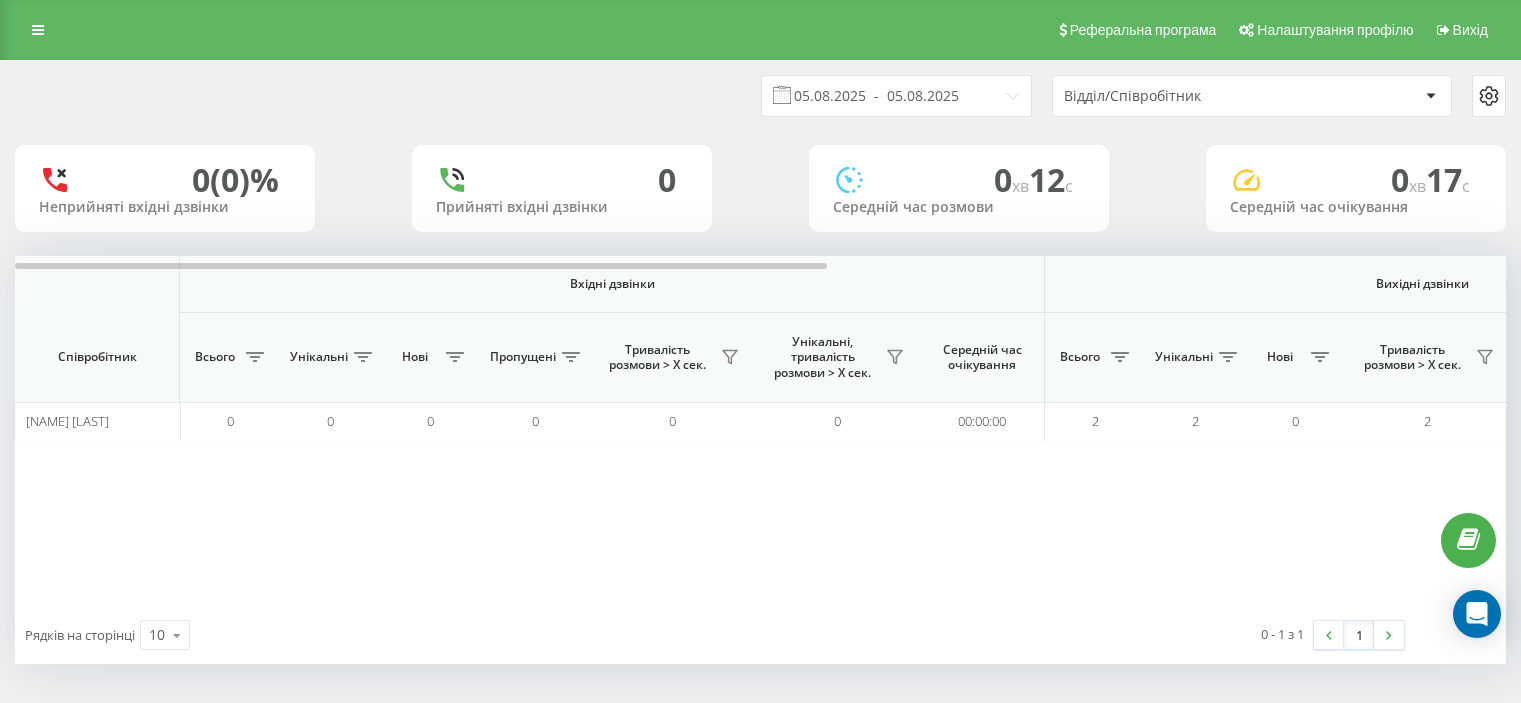 scroll, scrollTop: 0, scrollLeft: 0, axis: both 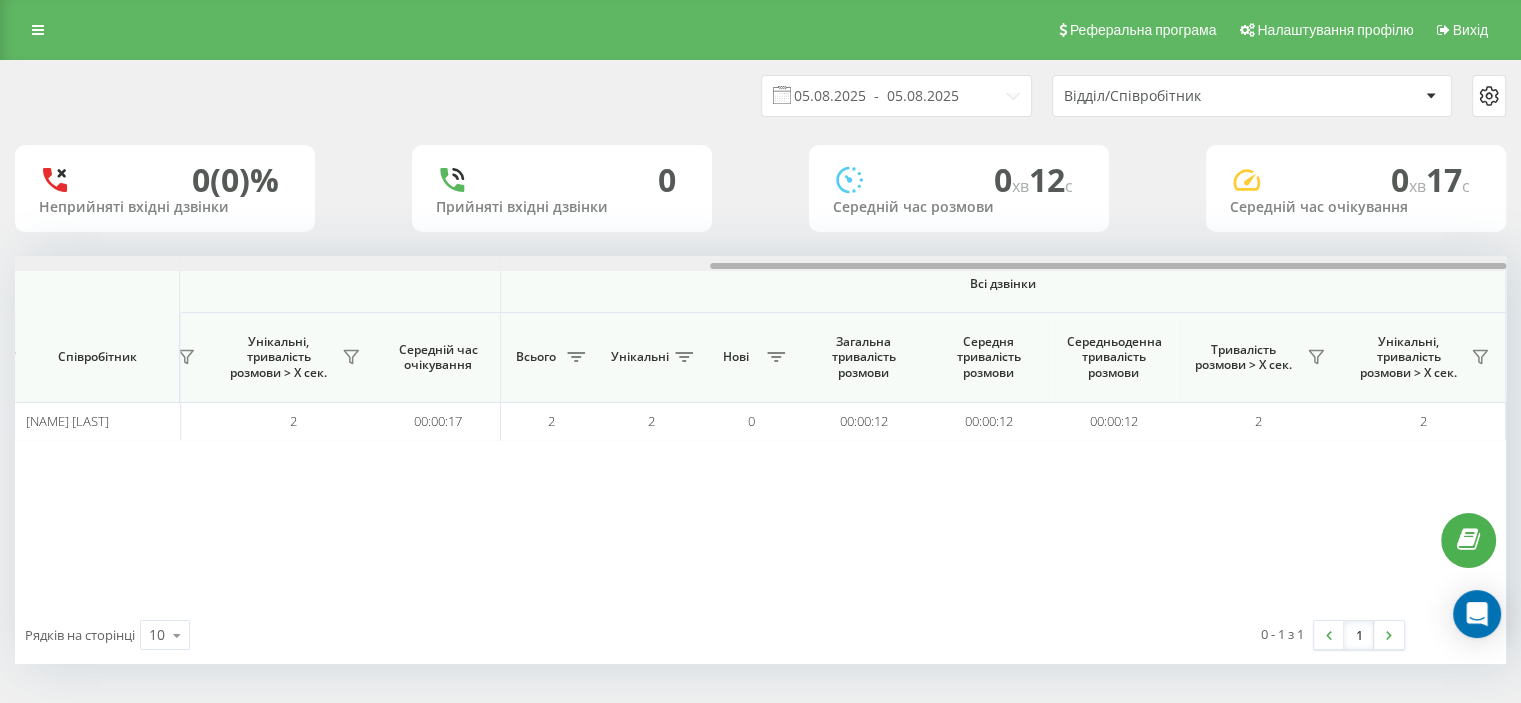 drag, startPoint x: 327, startPoint y: 264, endPoint x: 1221, endPoint y: 158, distance: 900.2622 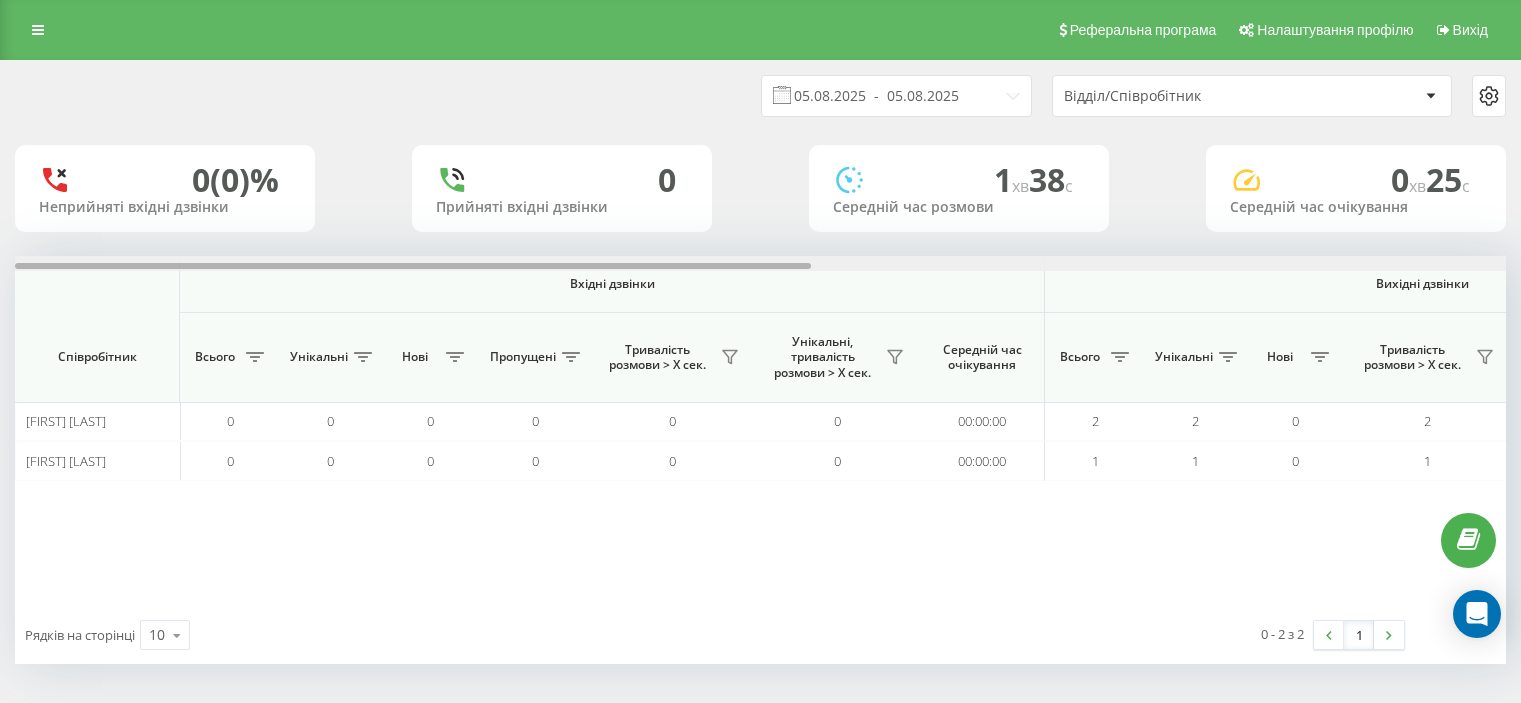 scroll, scrollTop: 0, scrollLeft: 0, axis: both 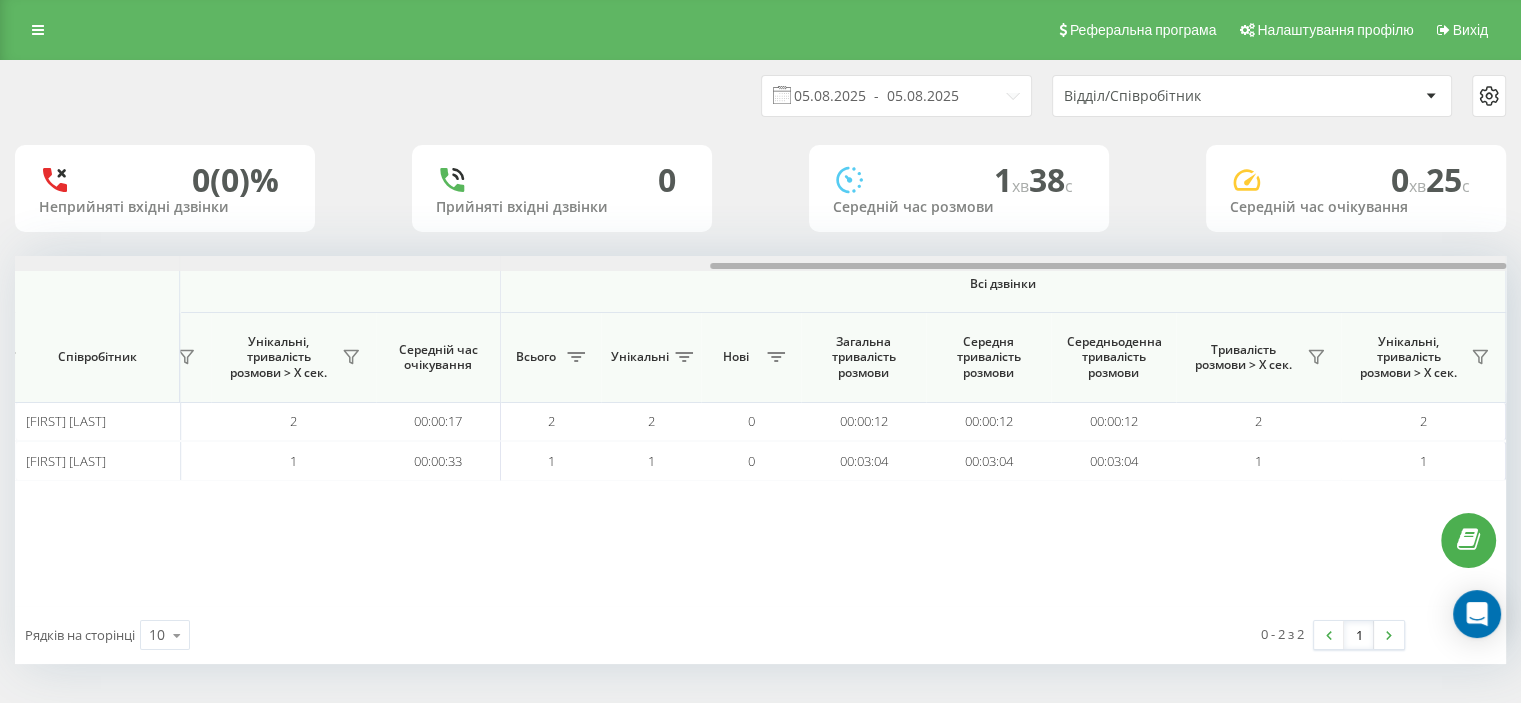 drag, startPoint x: 668, startPoint y: 249, endPoint x: 1309, endPoint y: 196, distance: 643.1874 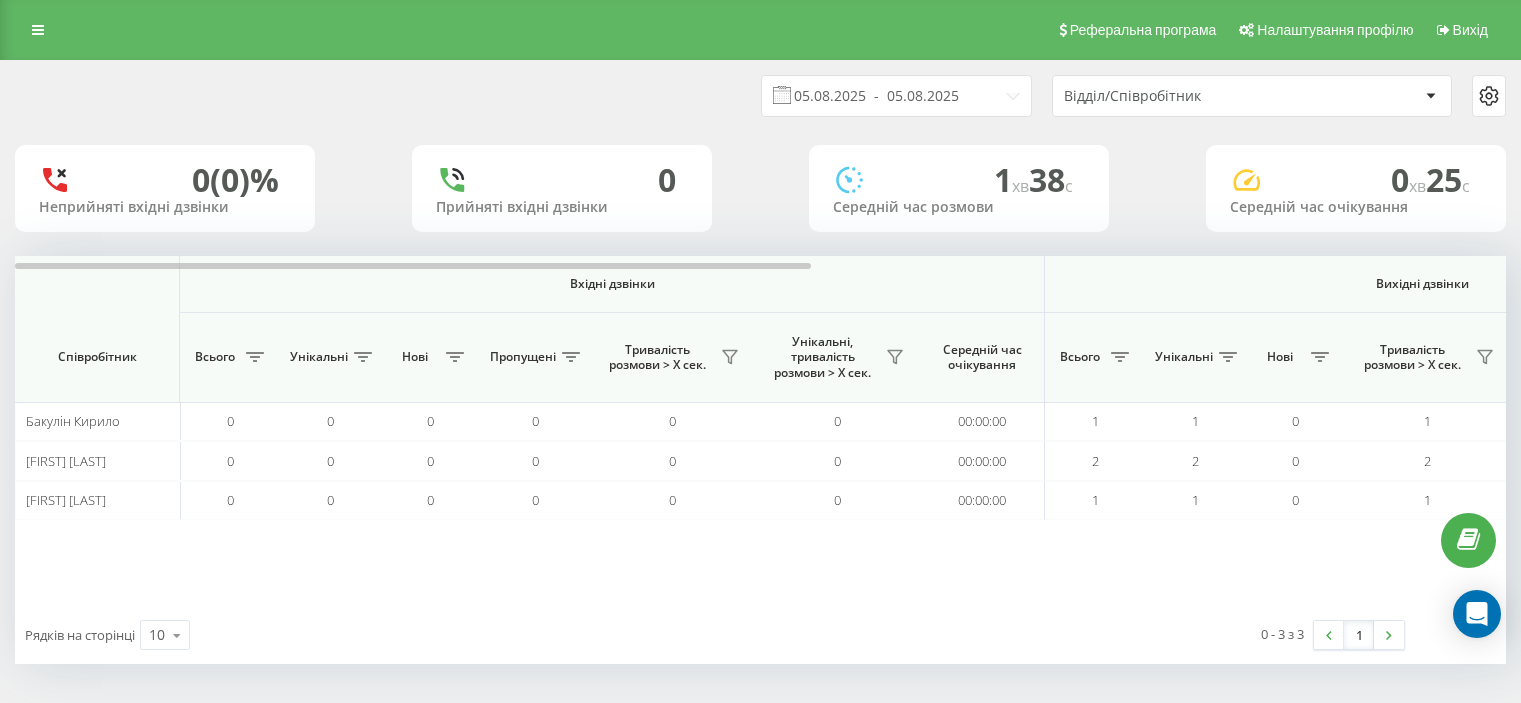 scroll, scrollTop: 0, scrollLeft: 0, axis: both 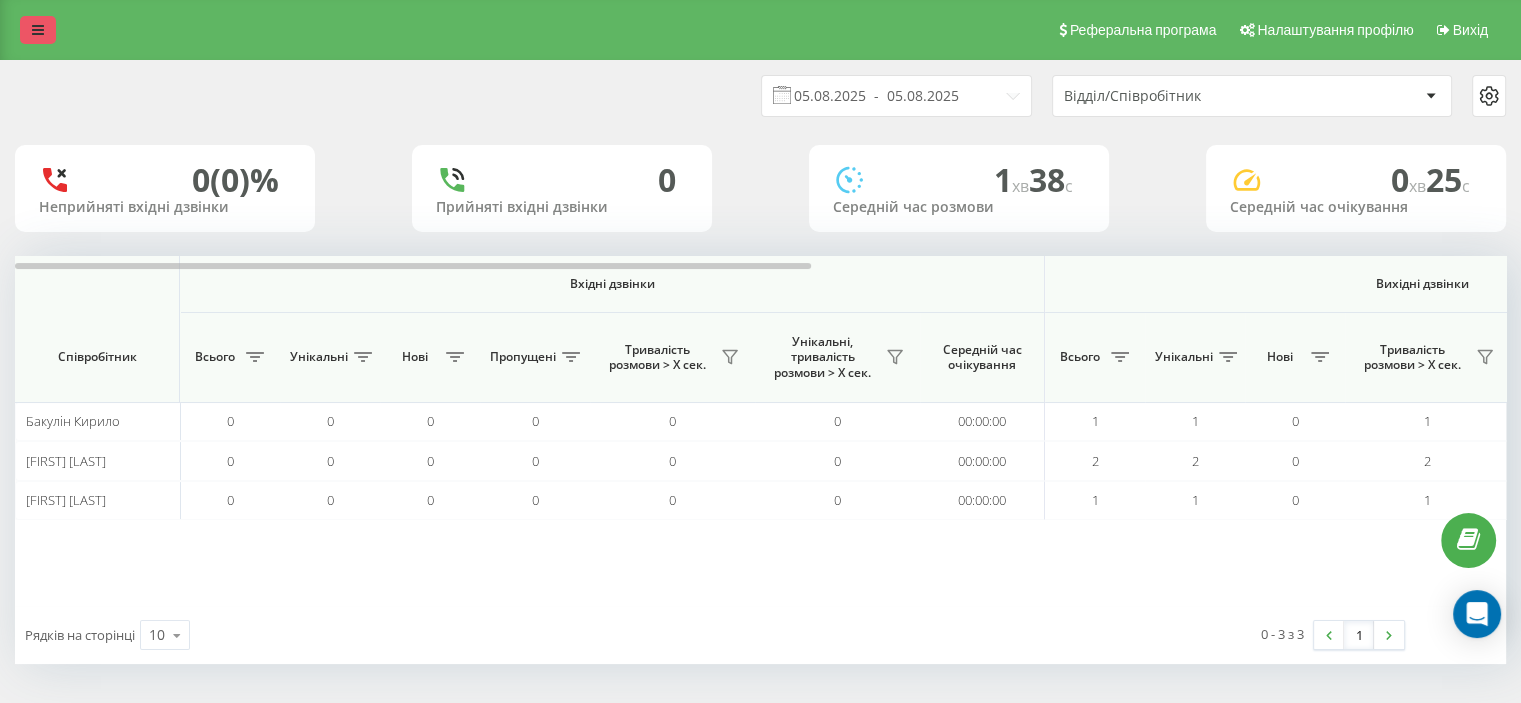 click at bounding box center (38, 30) 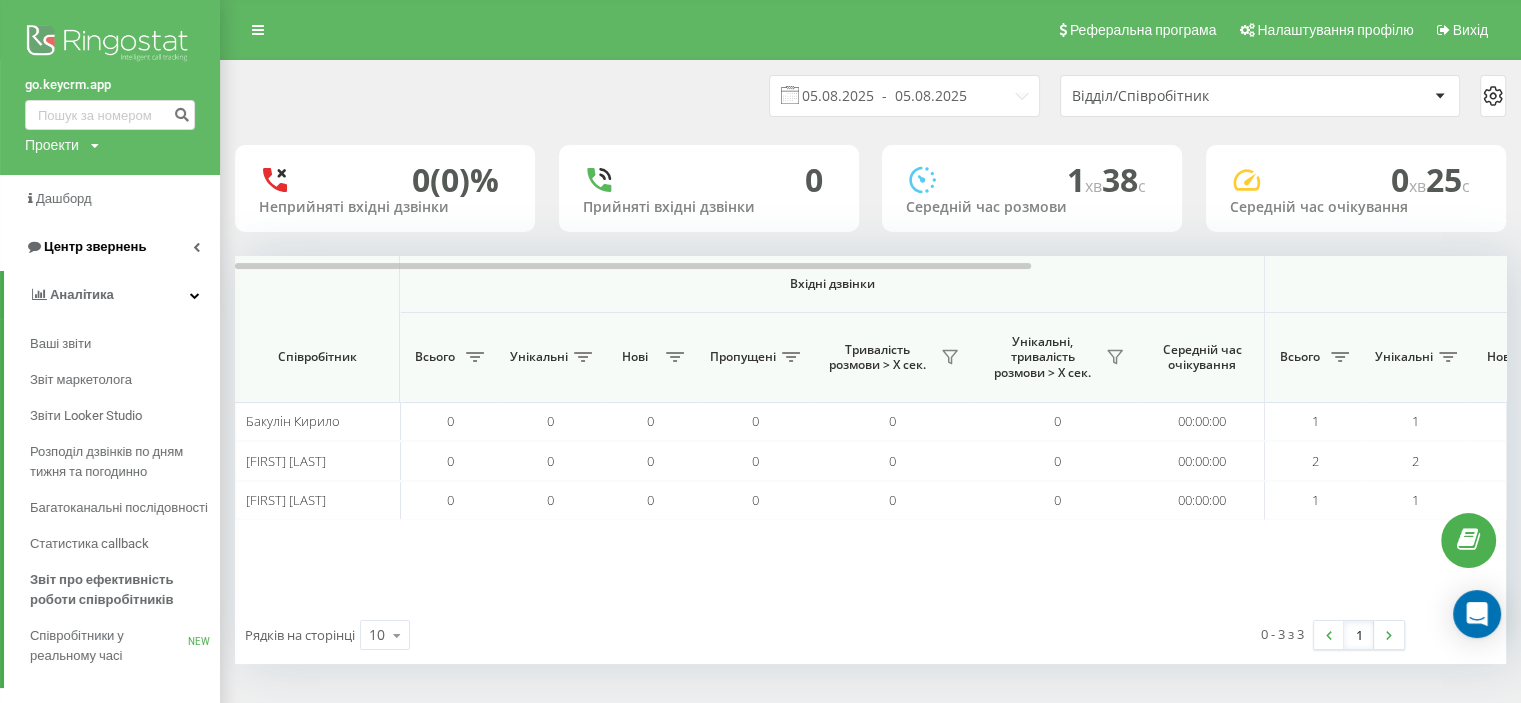 click on "Центр звернень" at bounding box center (95, 246) 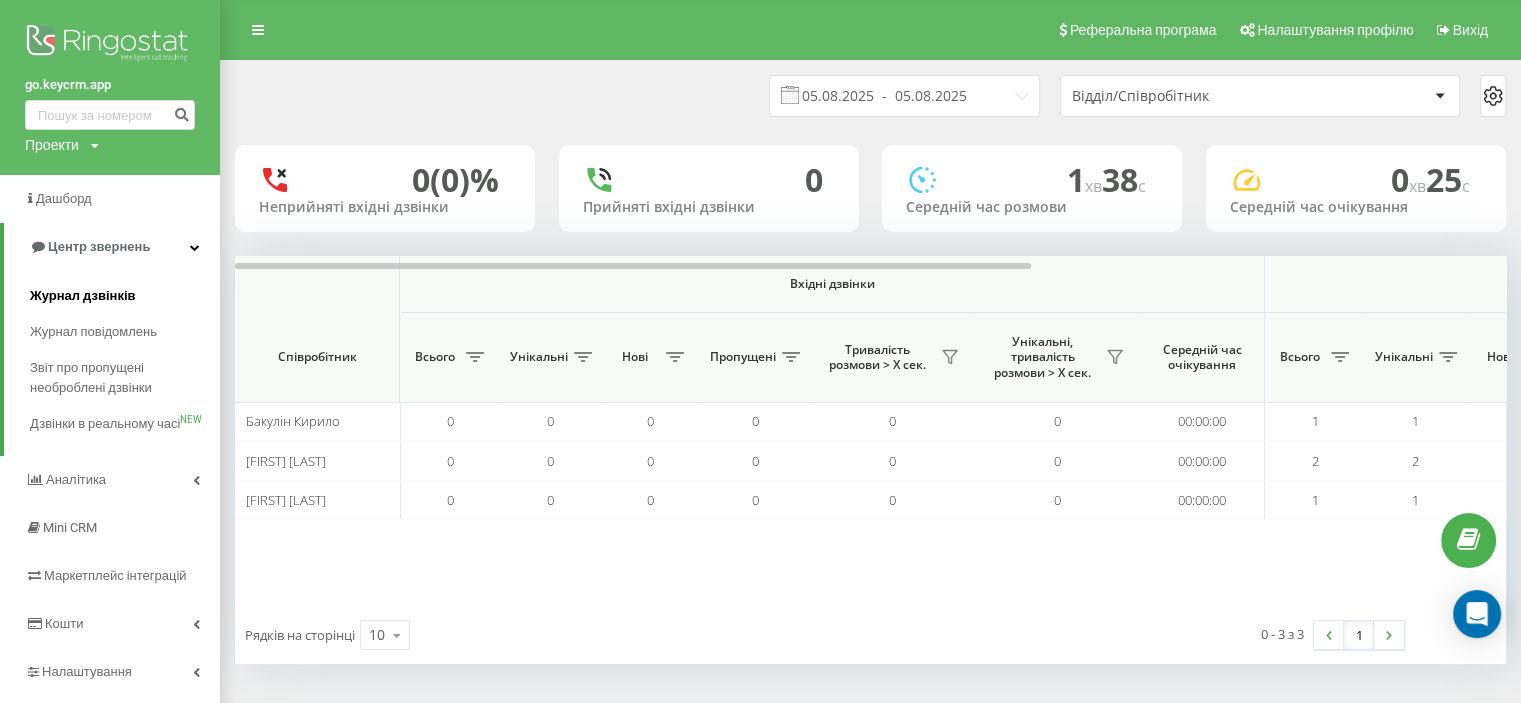 click on "Журнал дзвінків" at bounding box center (83, 296) 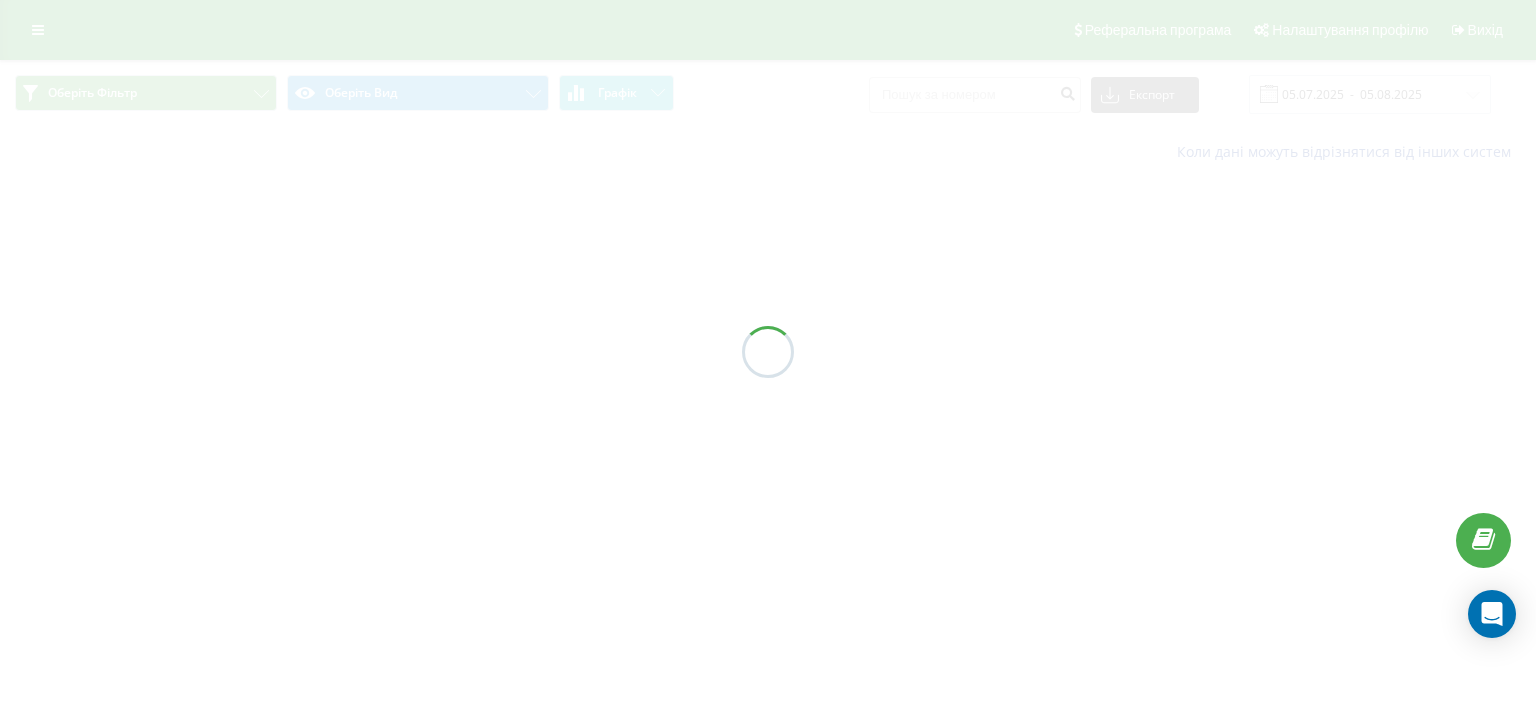 scroll, scrollTop: 0, scrollLeft: 0, axis: both 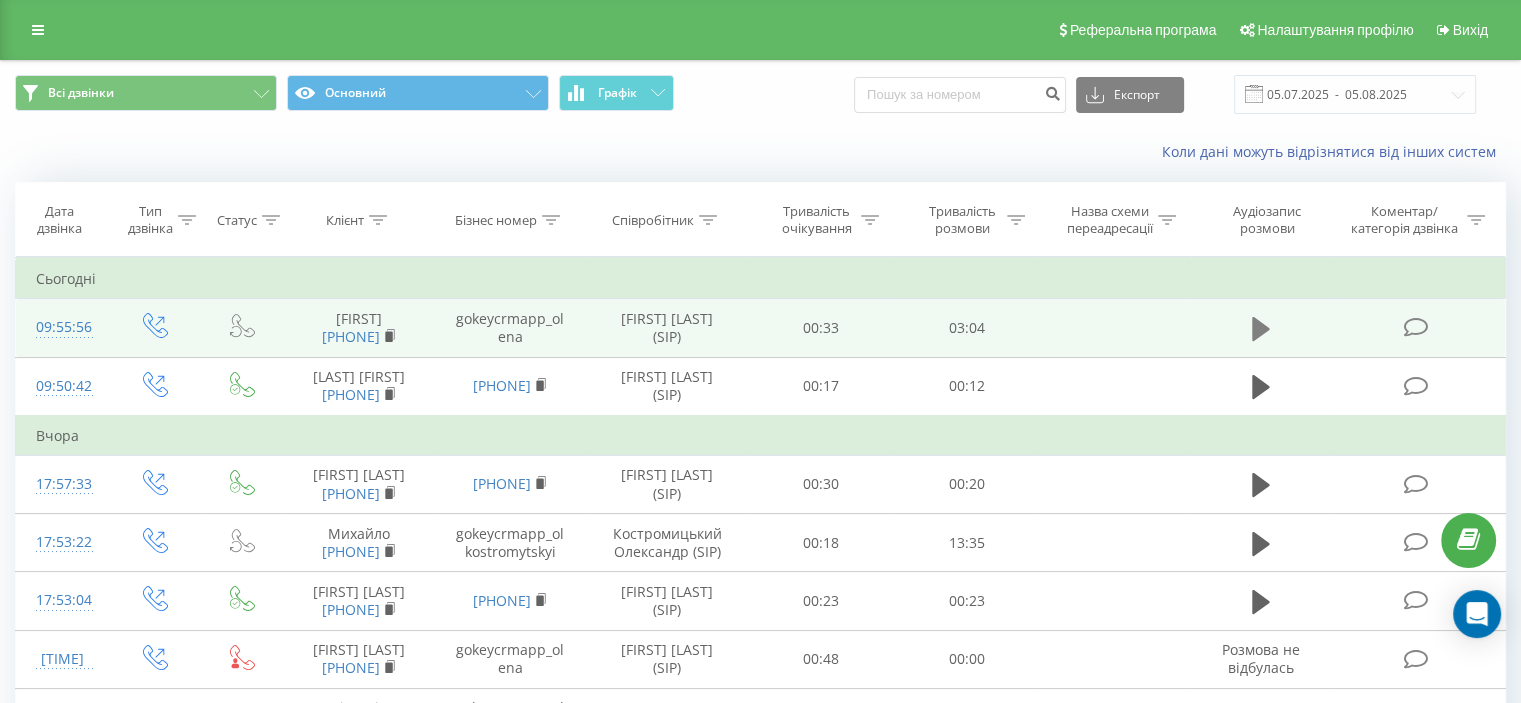 click 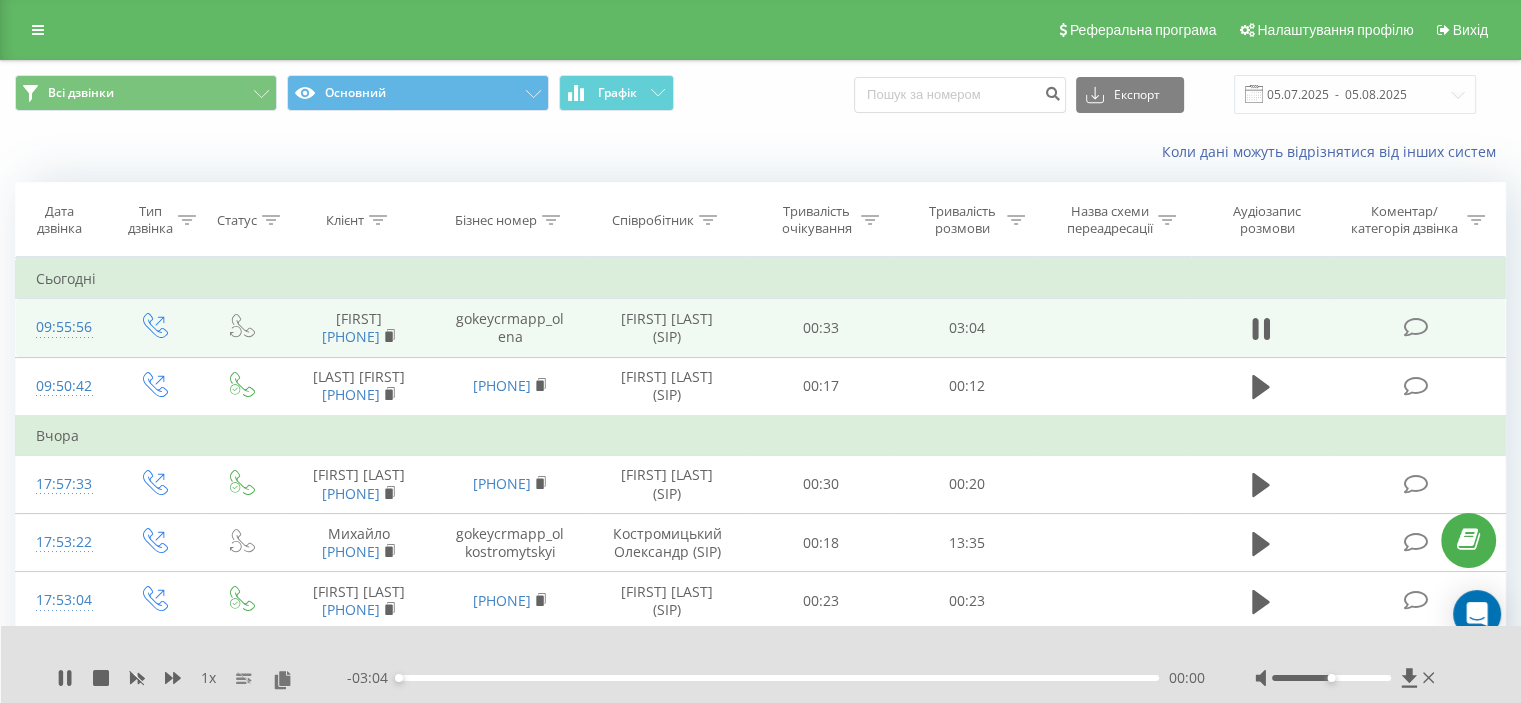 click on "00:00" at bounding box center [778, 678] 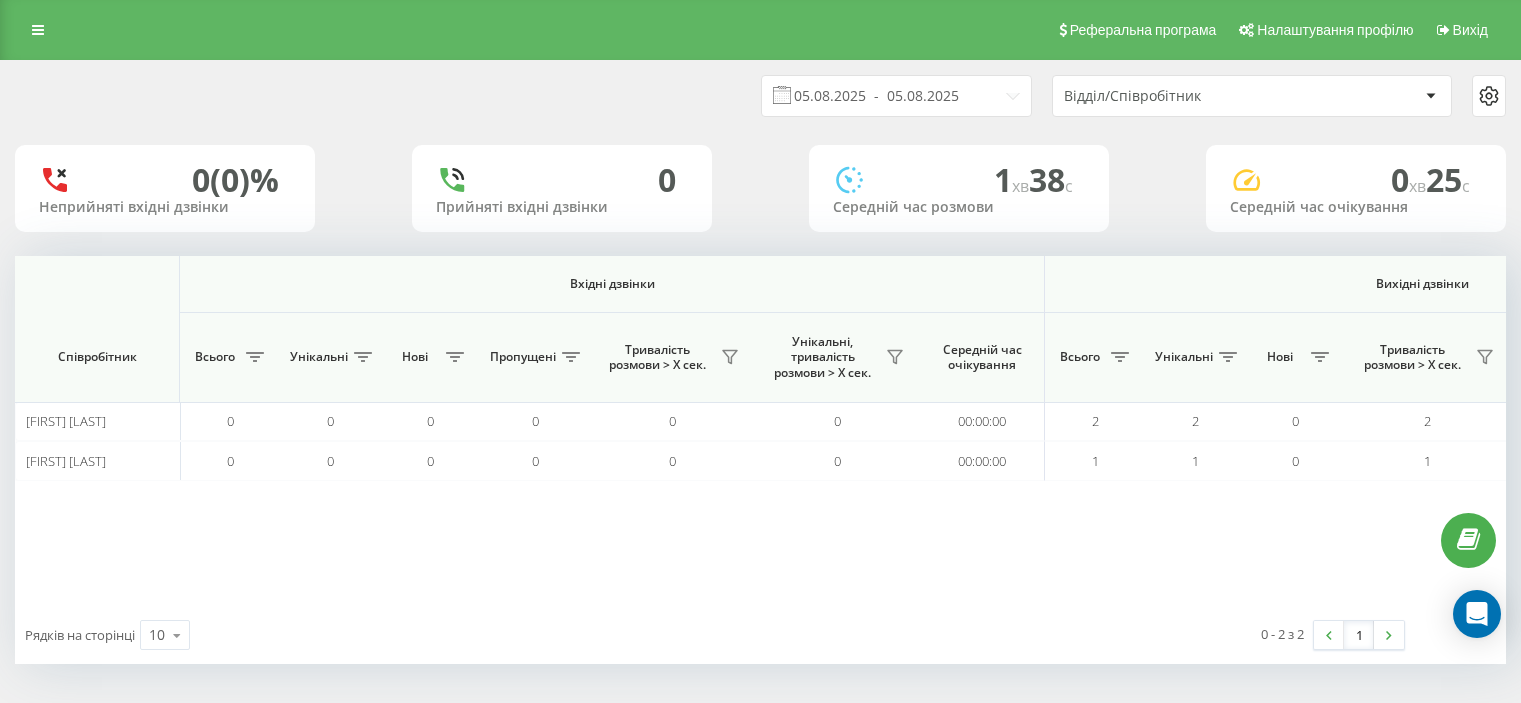 scroll, scrollTop: 0, scrollLeft: 0, axis: both 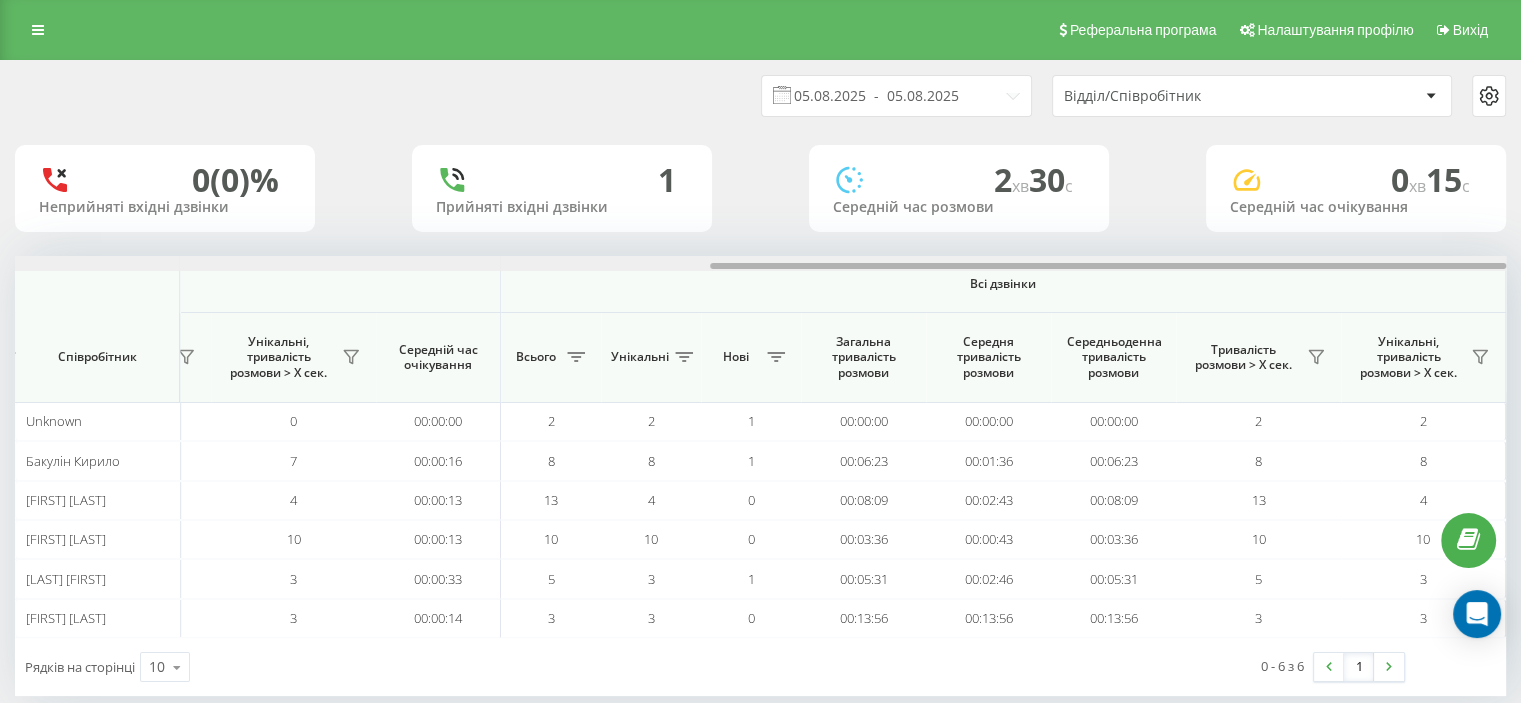 drag, startPoint x: 469, startPoint y: 267, endPoint x: 1389, endPoint y: 139, distance: 928.8617 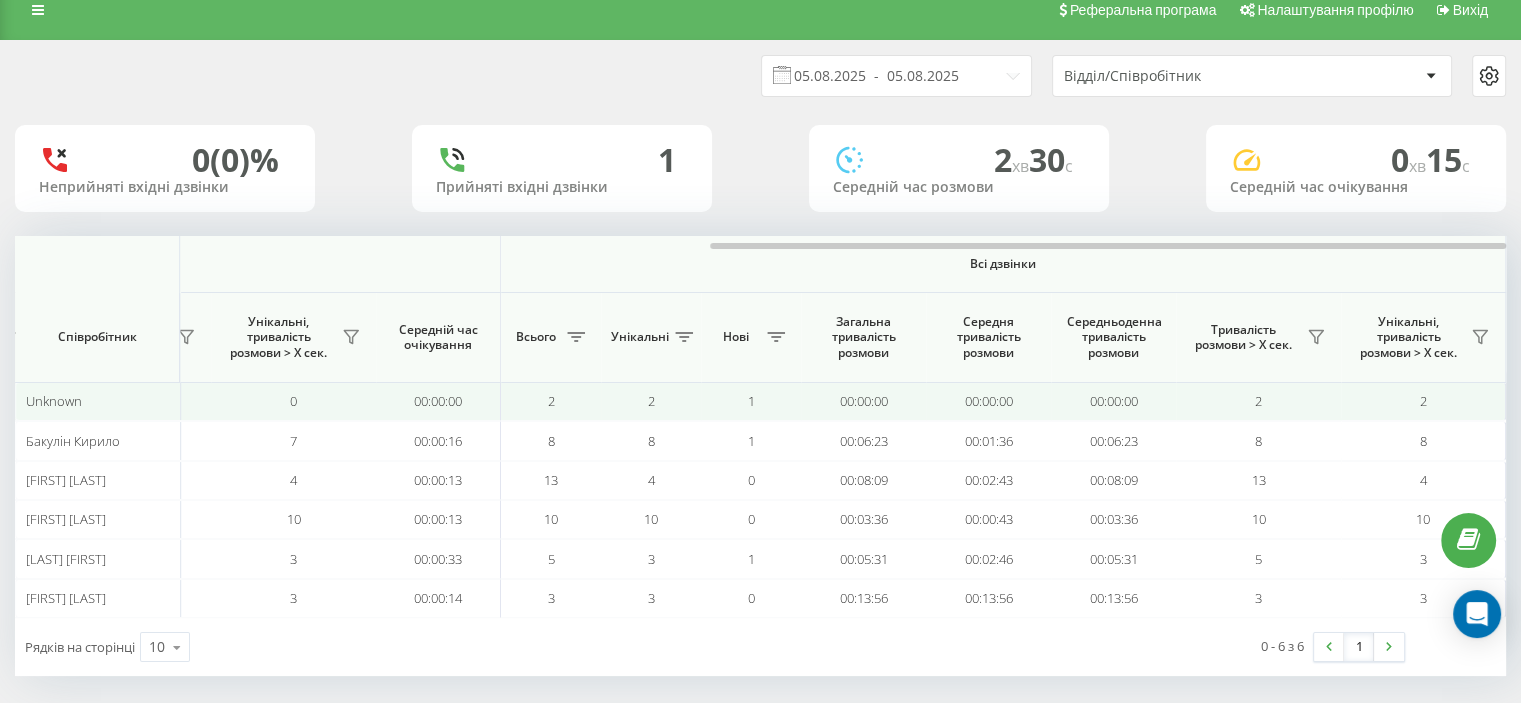 scroll, scrollTop: 30, scrollLeft: 0, axis: vertical 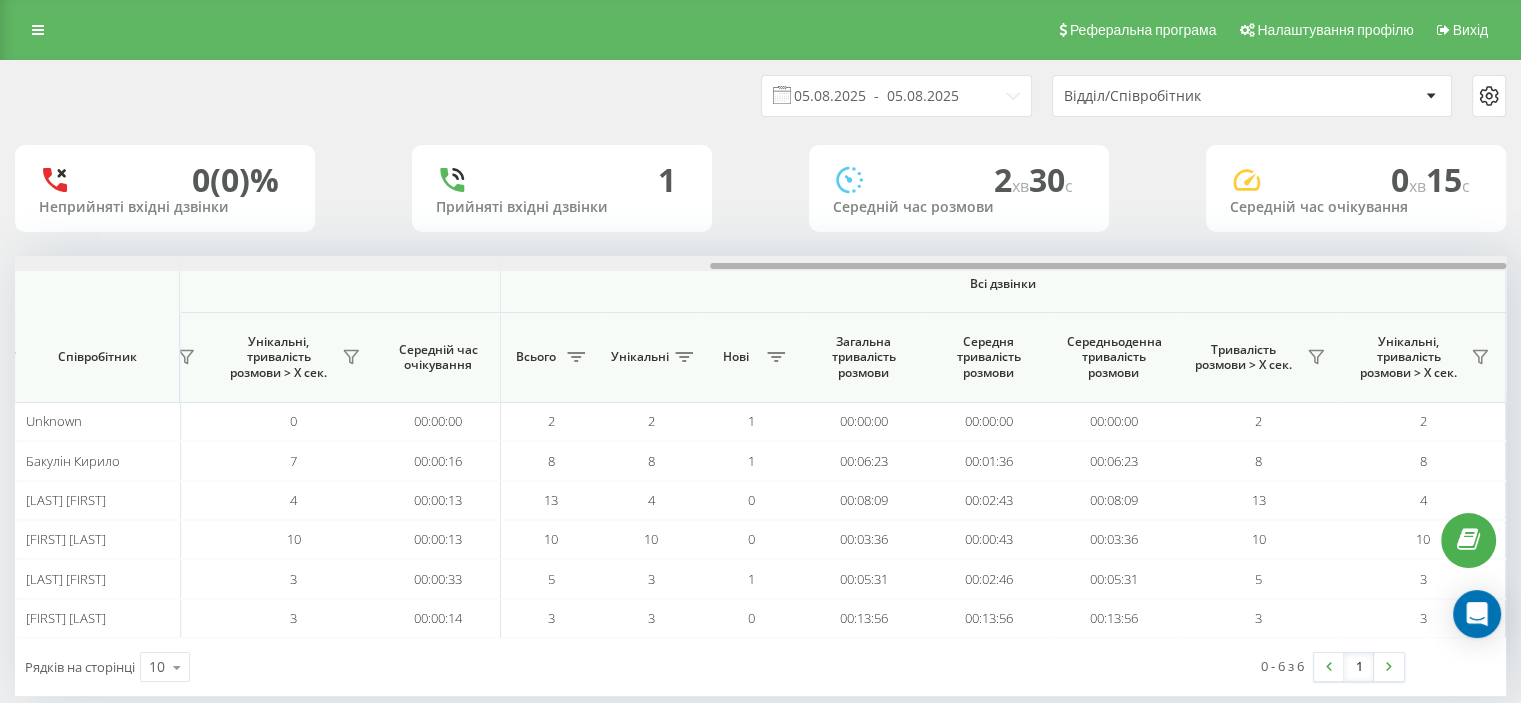 drag, startPoint x: 276, startPoint y: 264, endPoint x: 1180, endPoint y: 178, distance: 908.0815 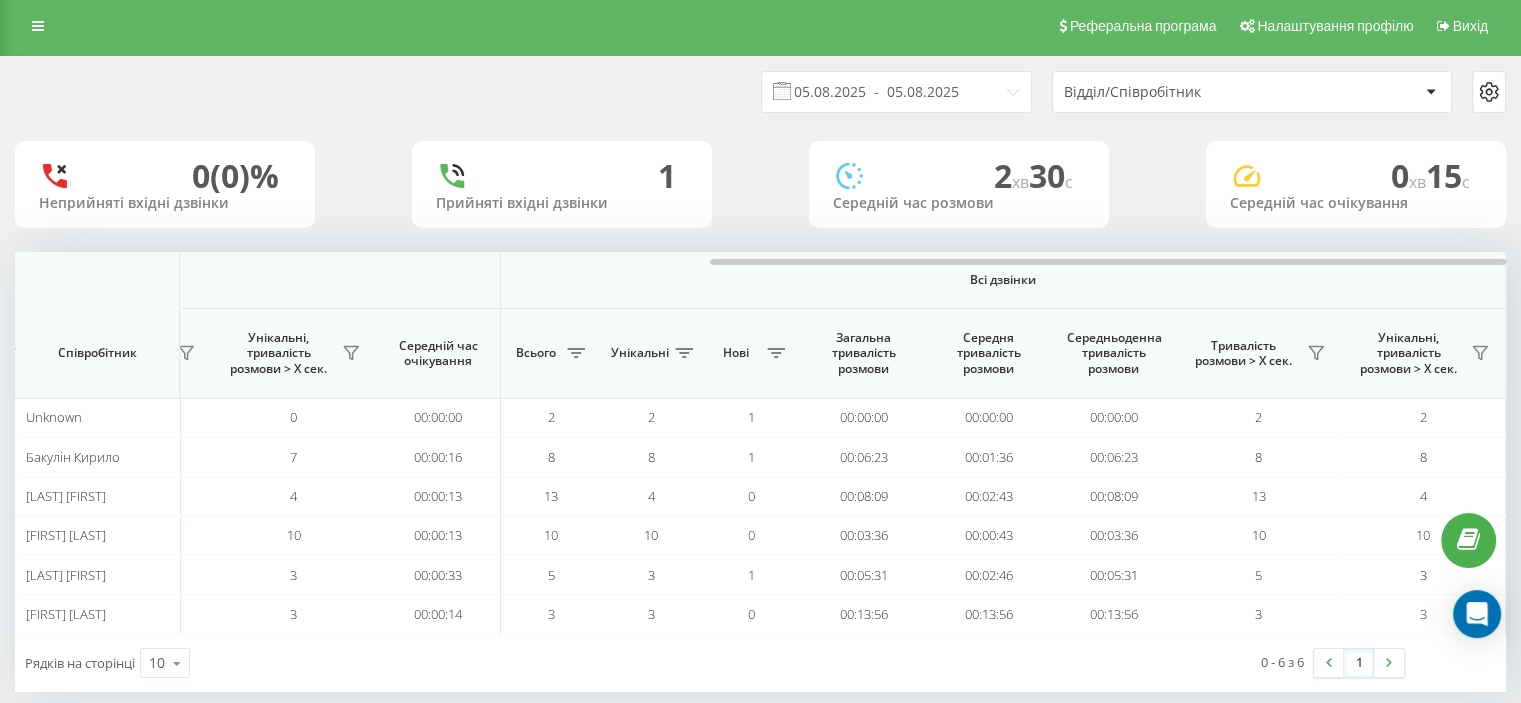 scroll, scrollTop: 30, scrollLeft: 0, axis: vertical 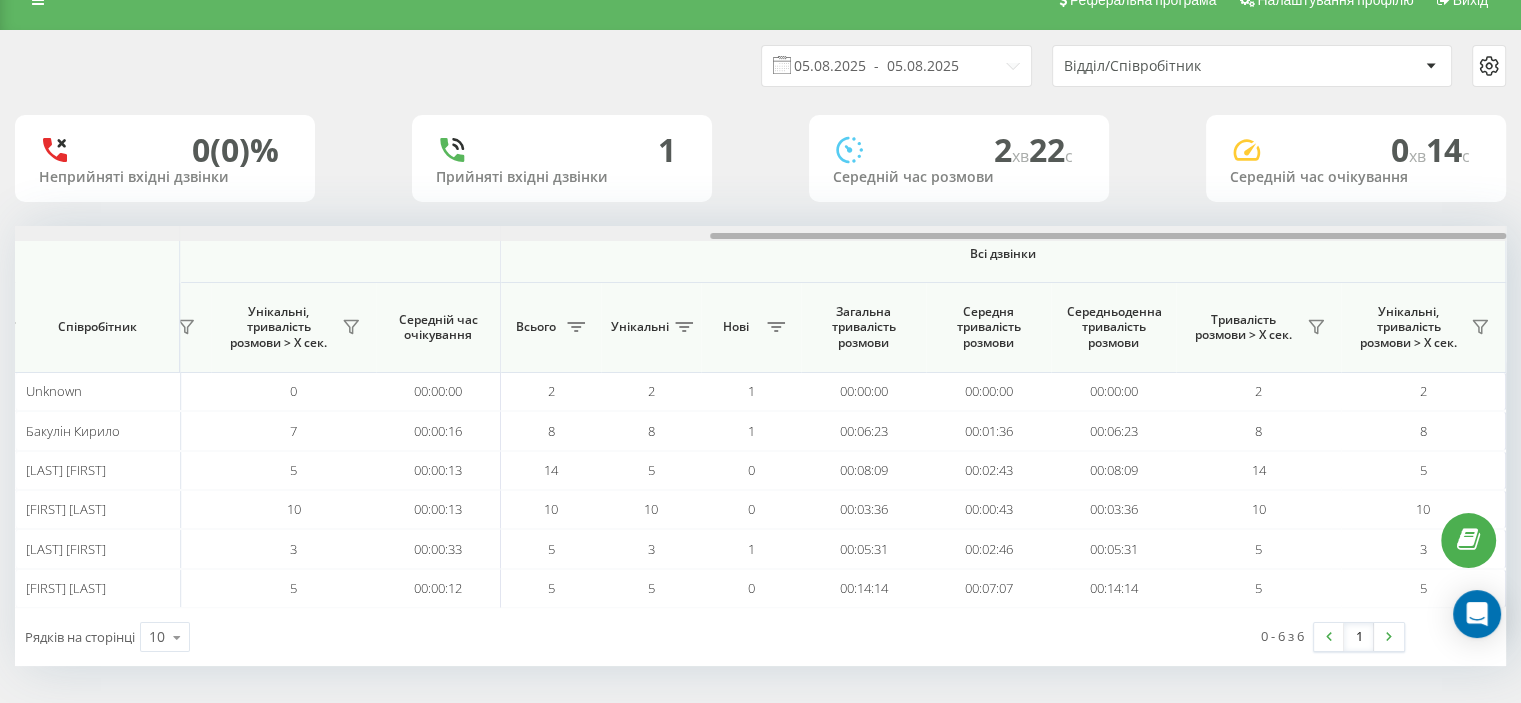 drag, startPoint x: 476, startPoint y: 234, endPoint x: 1388, endPoint y: 174, distance: 913.97156 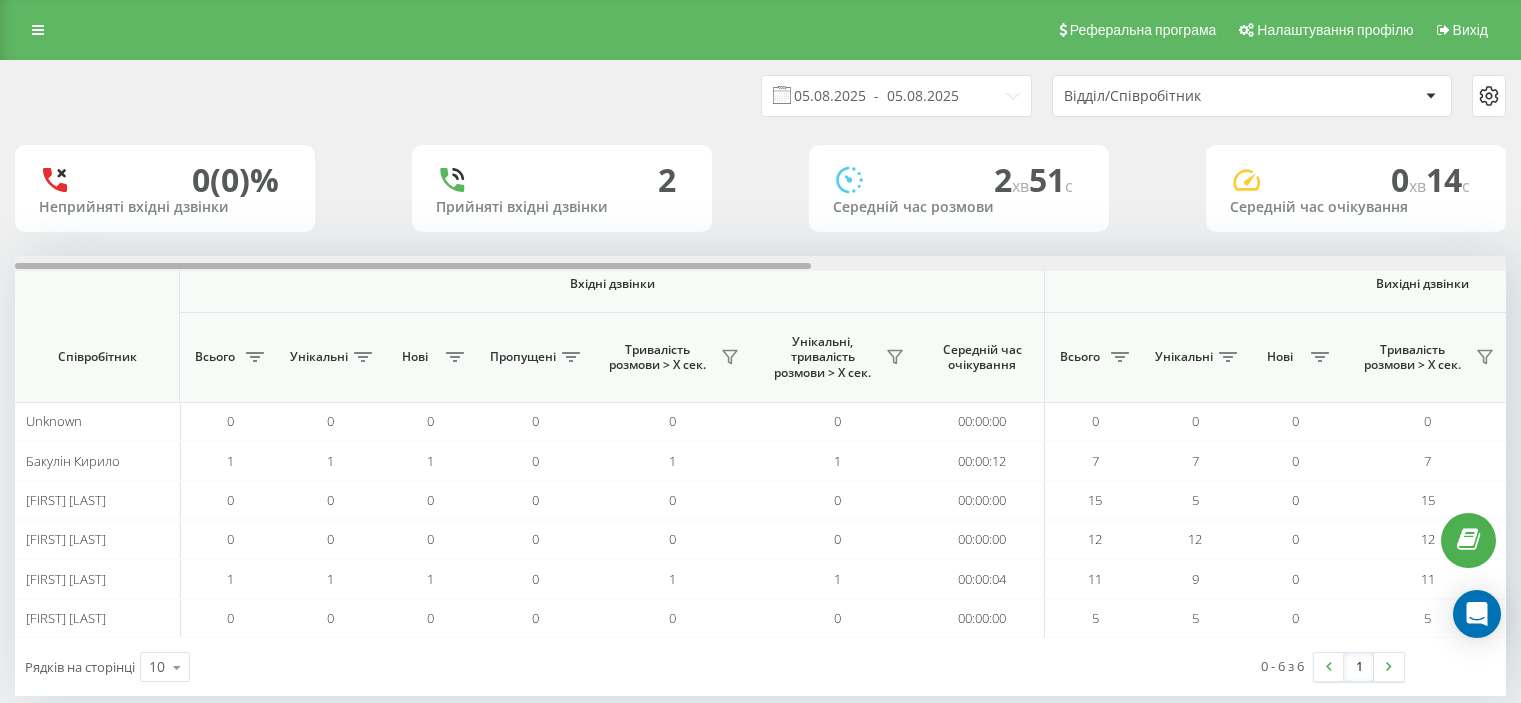 scroll, scrollTop: 30, scrollLeft: 0, axis: vertical 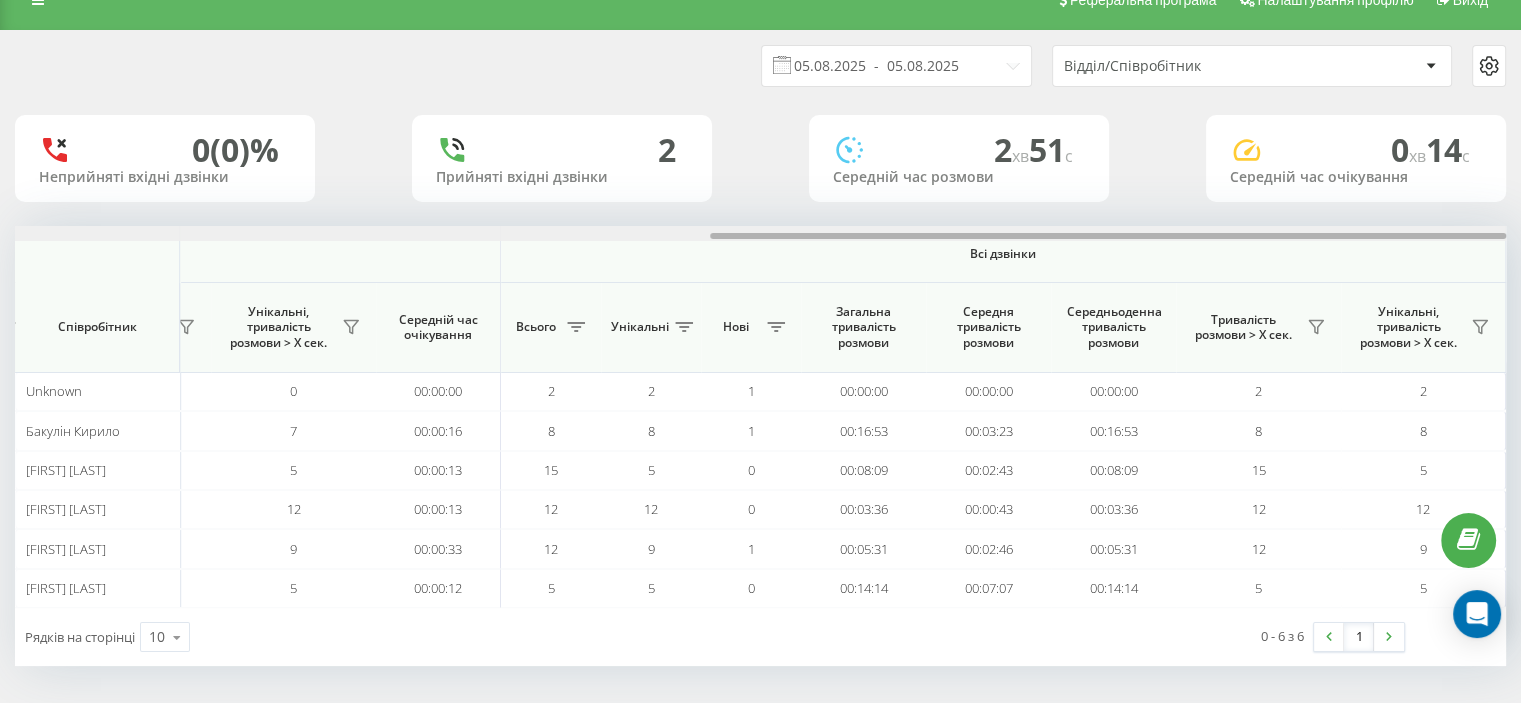 drag, startPoint x: 332, startPoint y: 231, endPoint x: 774, endPoint y: 231, distance: 442 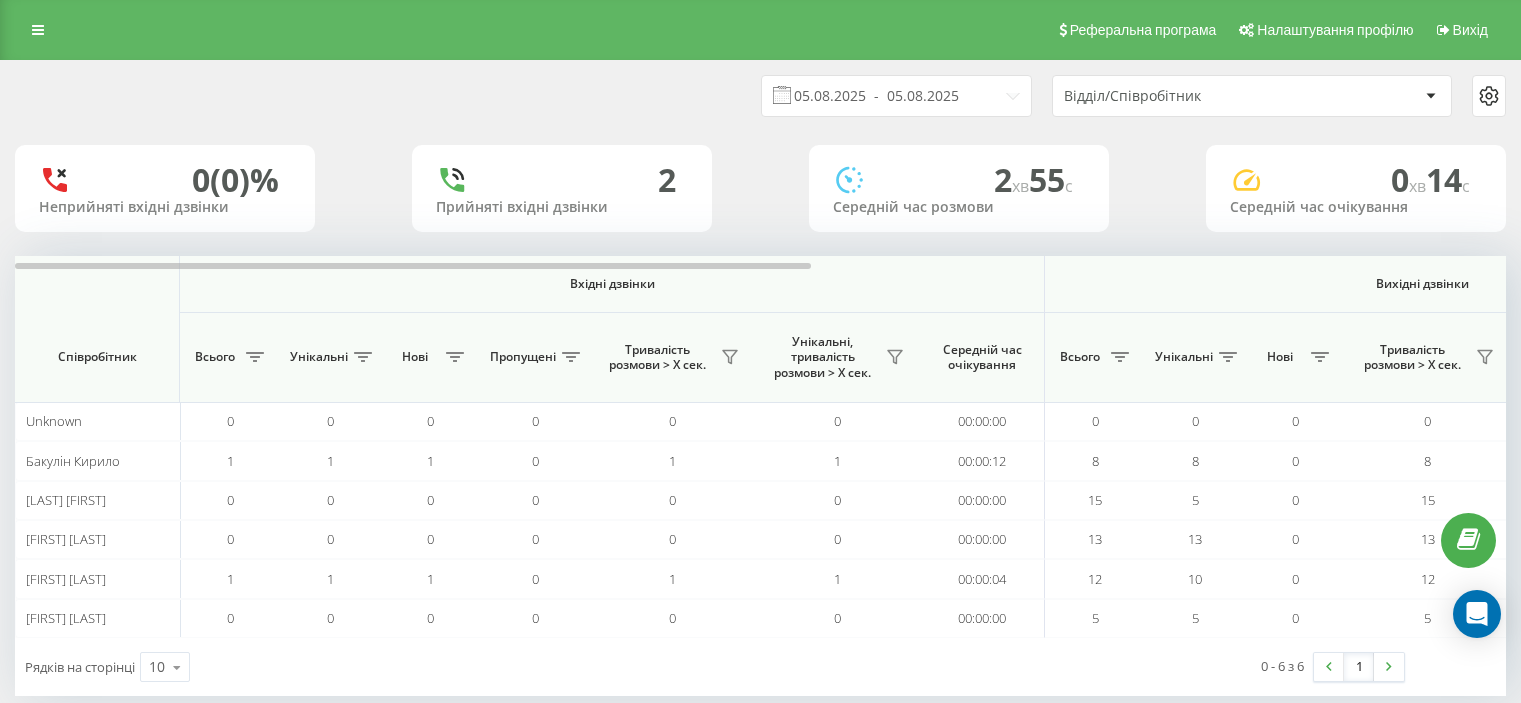 scroll, scrollTop: 30, scrollLeft: 0, axis: vertical 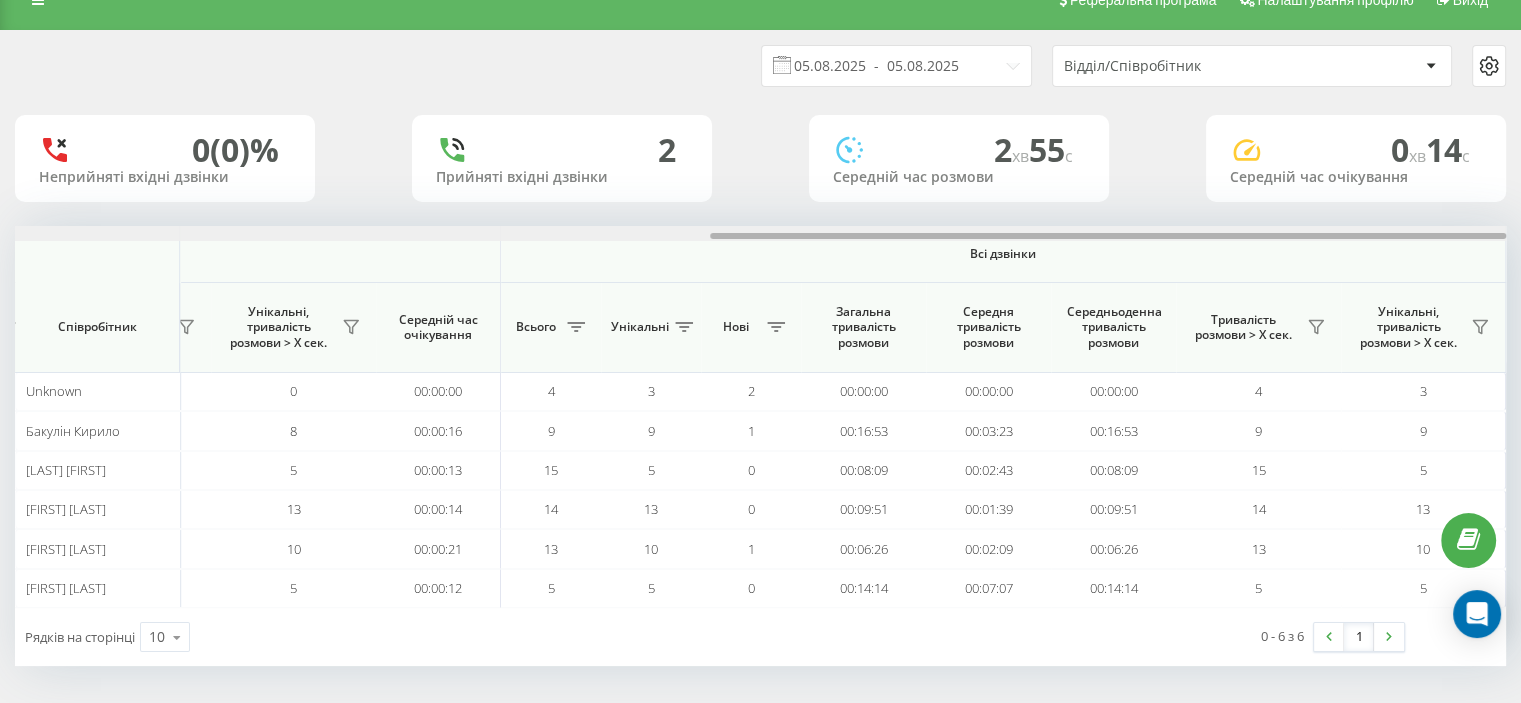 drag, startPoint x: 479, startPoint y: 233, endPoint x: 1278, endPoint y: 209, distance: 799.36035 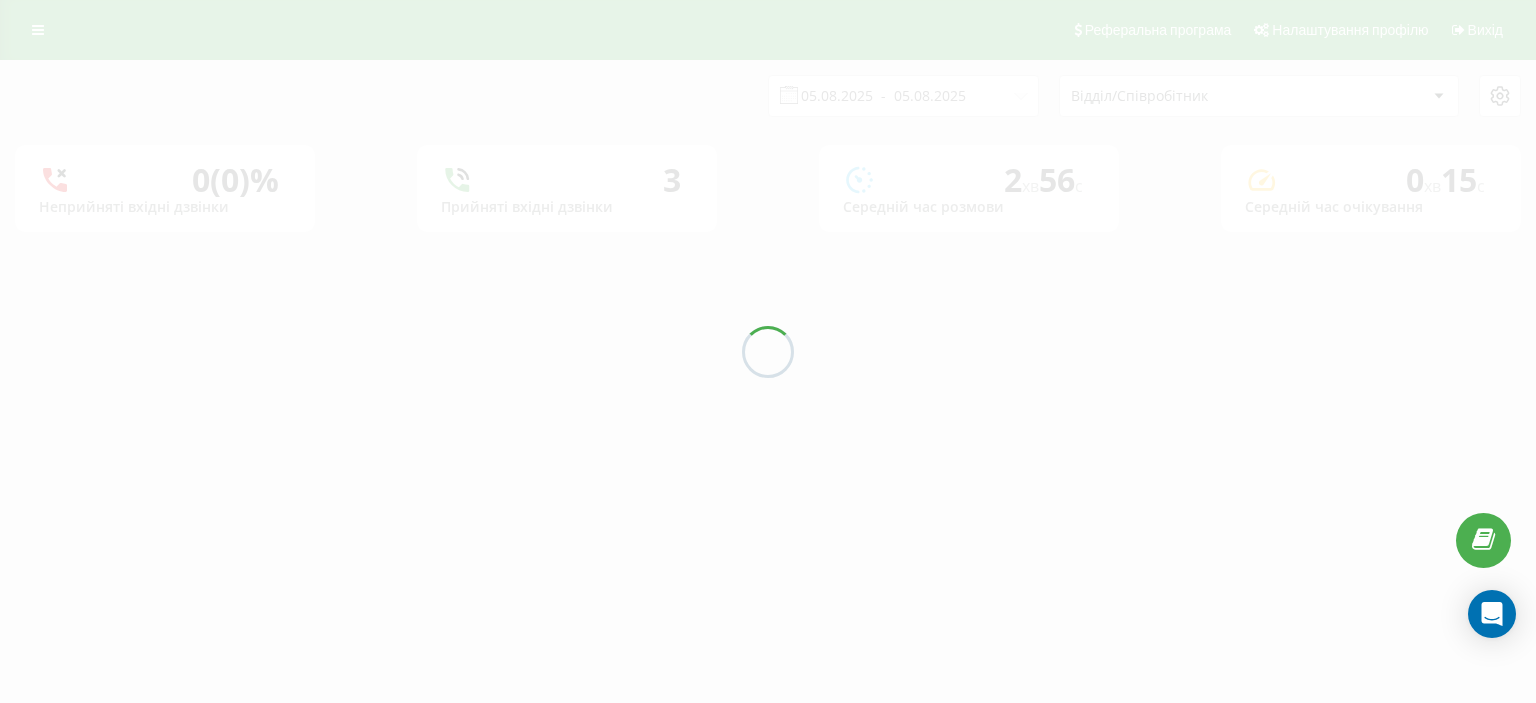 scroll, scrollTop: 0, scrollLeft: 0, axis: both 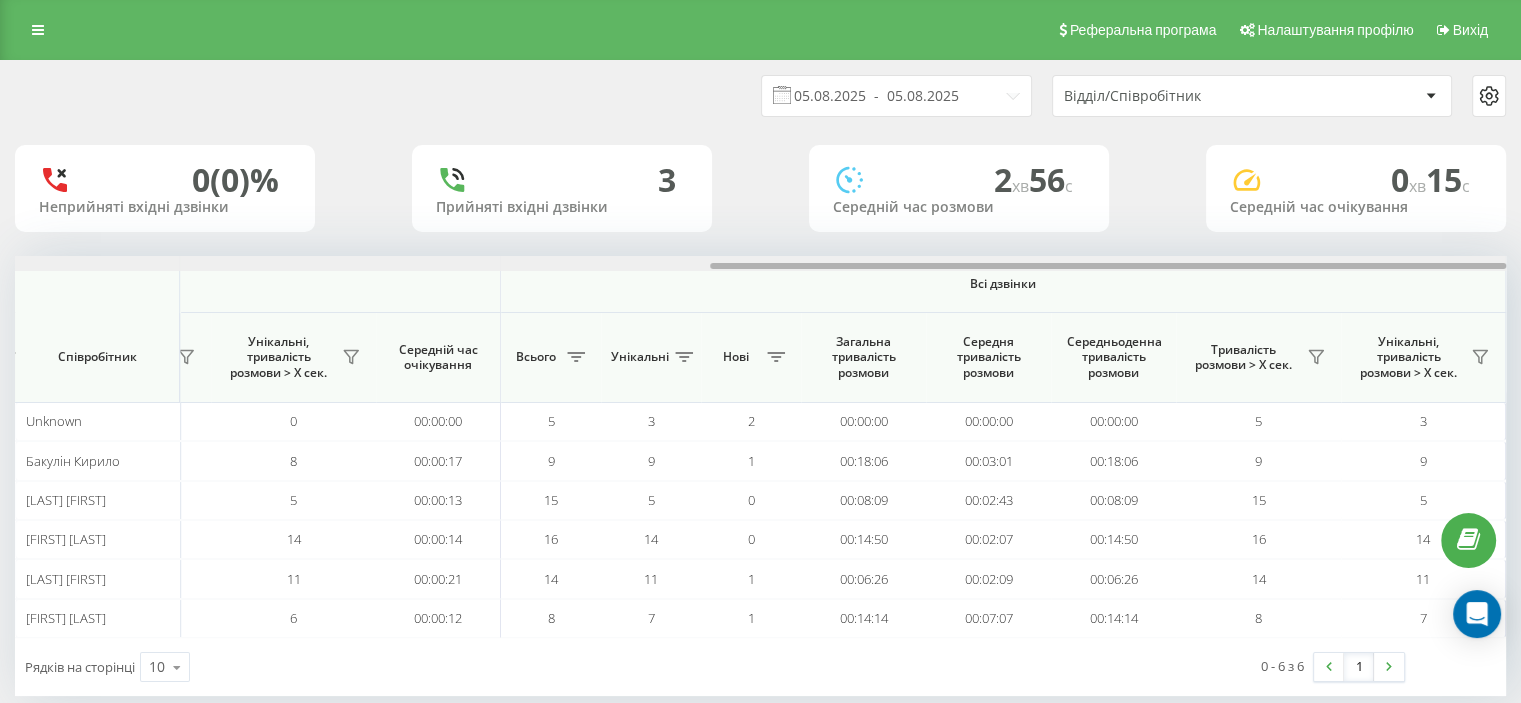 drag, startPoint x: 408, startPoint y: 266, endPoint x: 1241, endPoint y: 235, distance: 833.57666 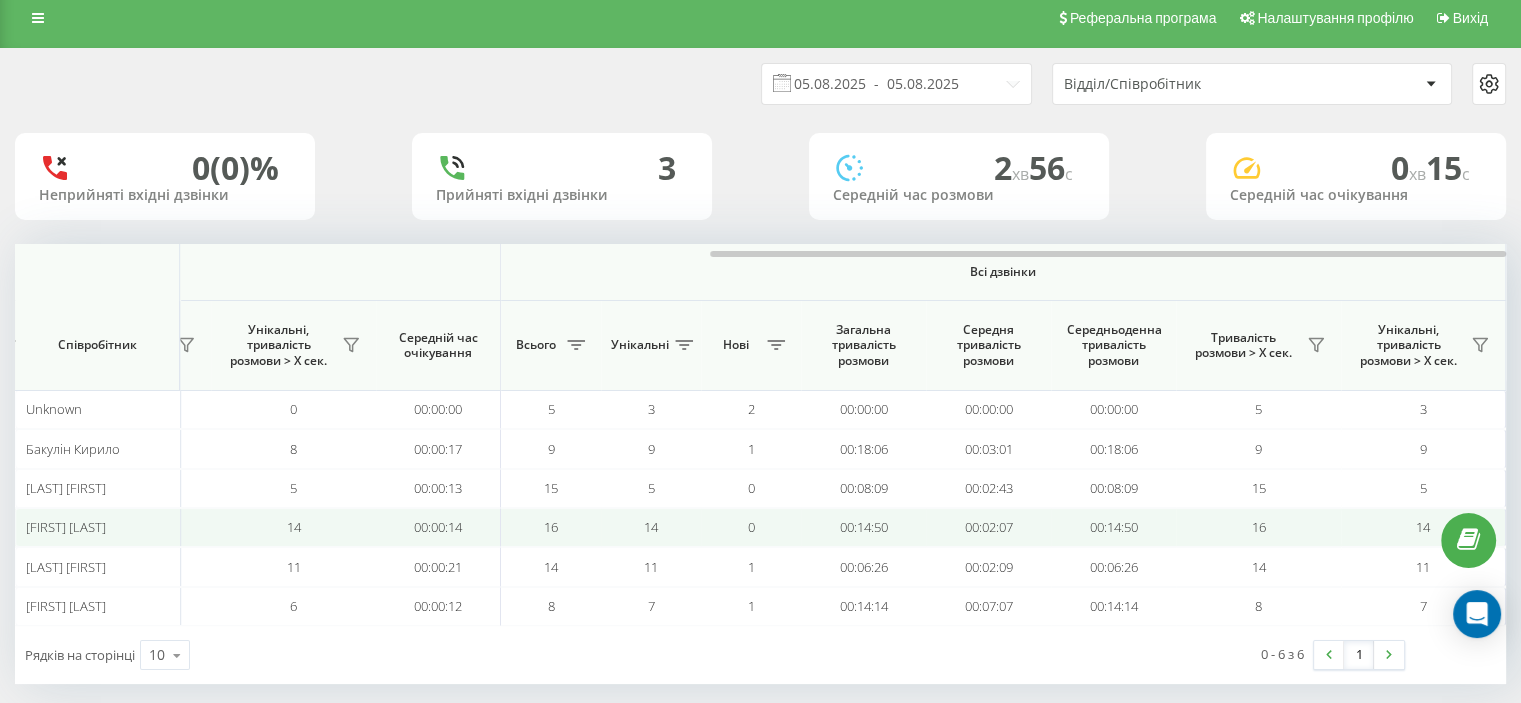 scroll, scrollTop: 30, scrollLeft: 0, axis: vertical 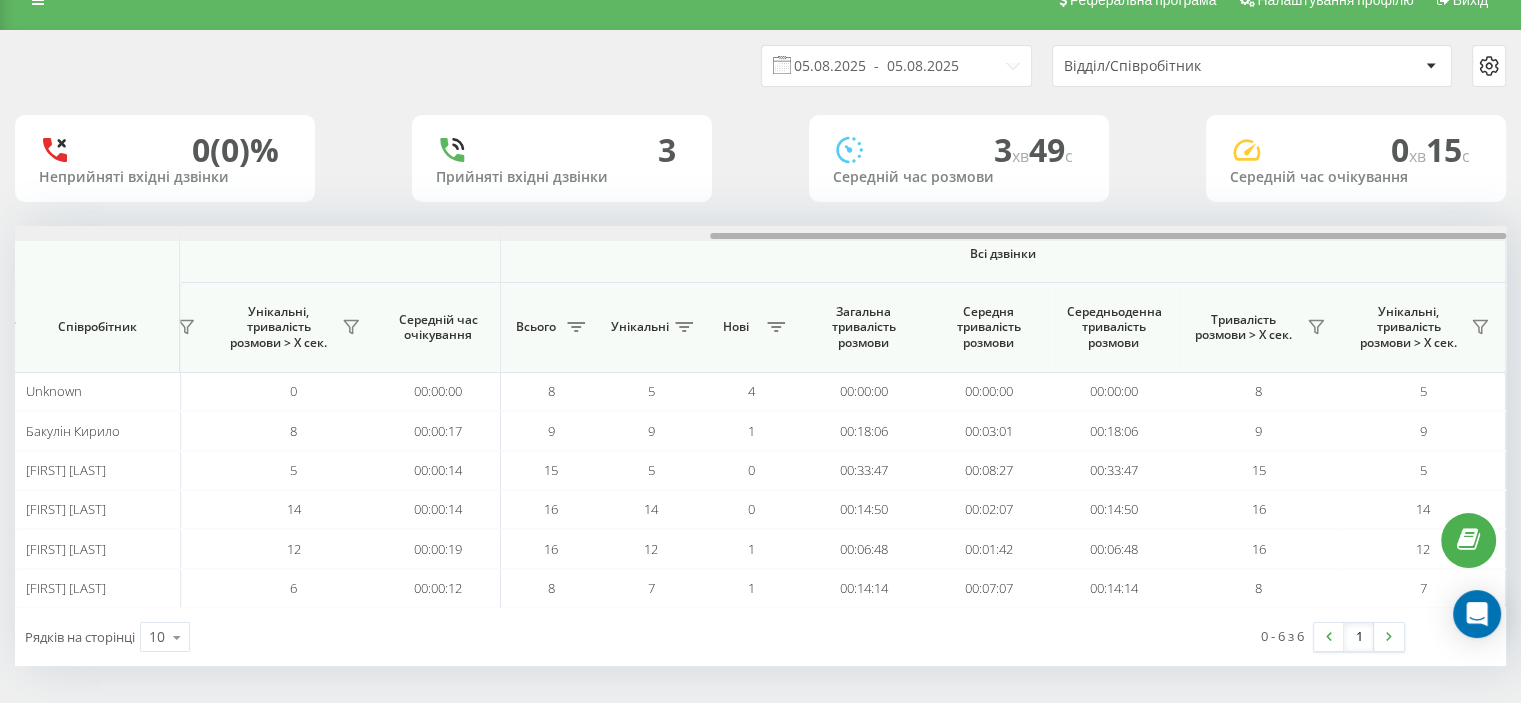 drag, startPoint x: 404, startPoint y: 238, endPoint x: 1197, endPoint y: 237, distance: 793.0006 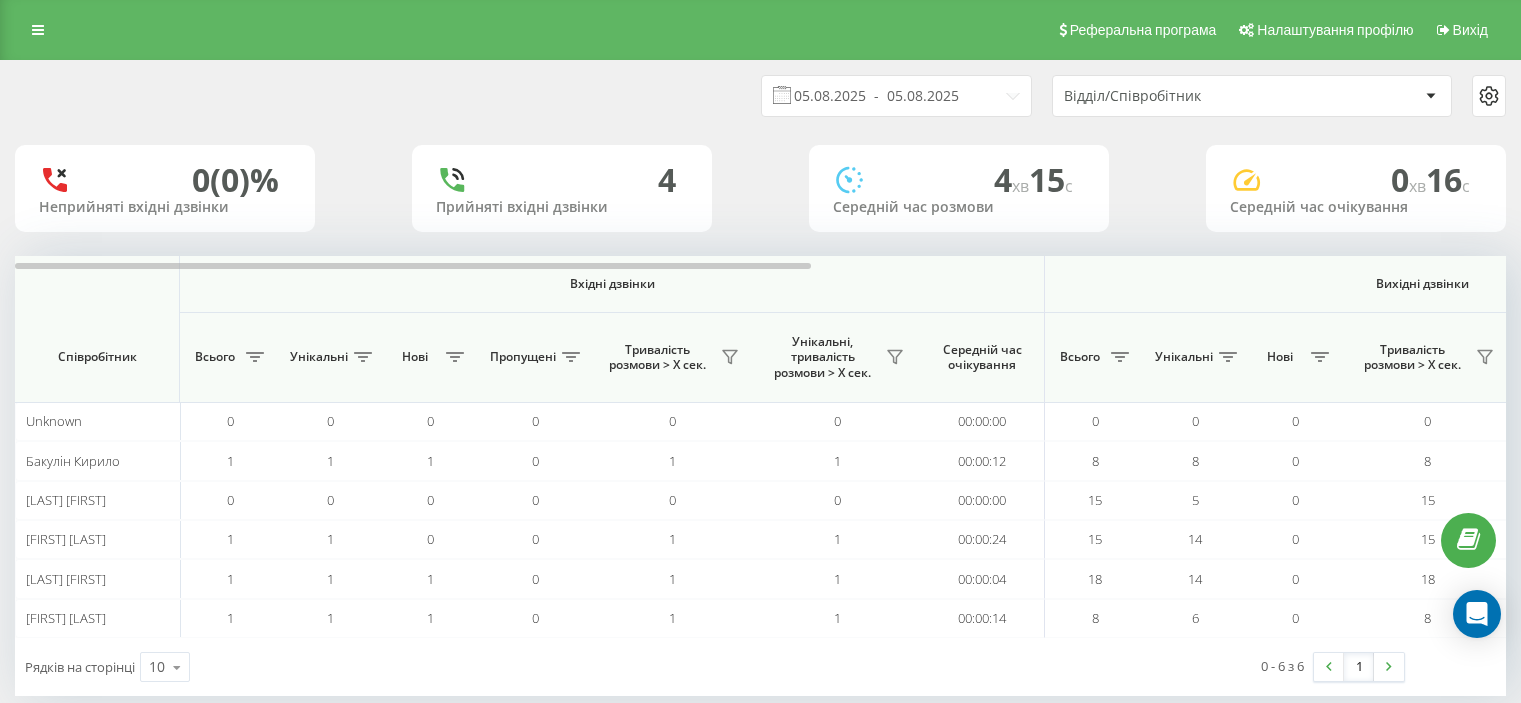 scroll, scrollTop: 30, scrollLeft: 0, axis: vertical 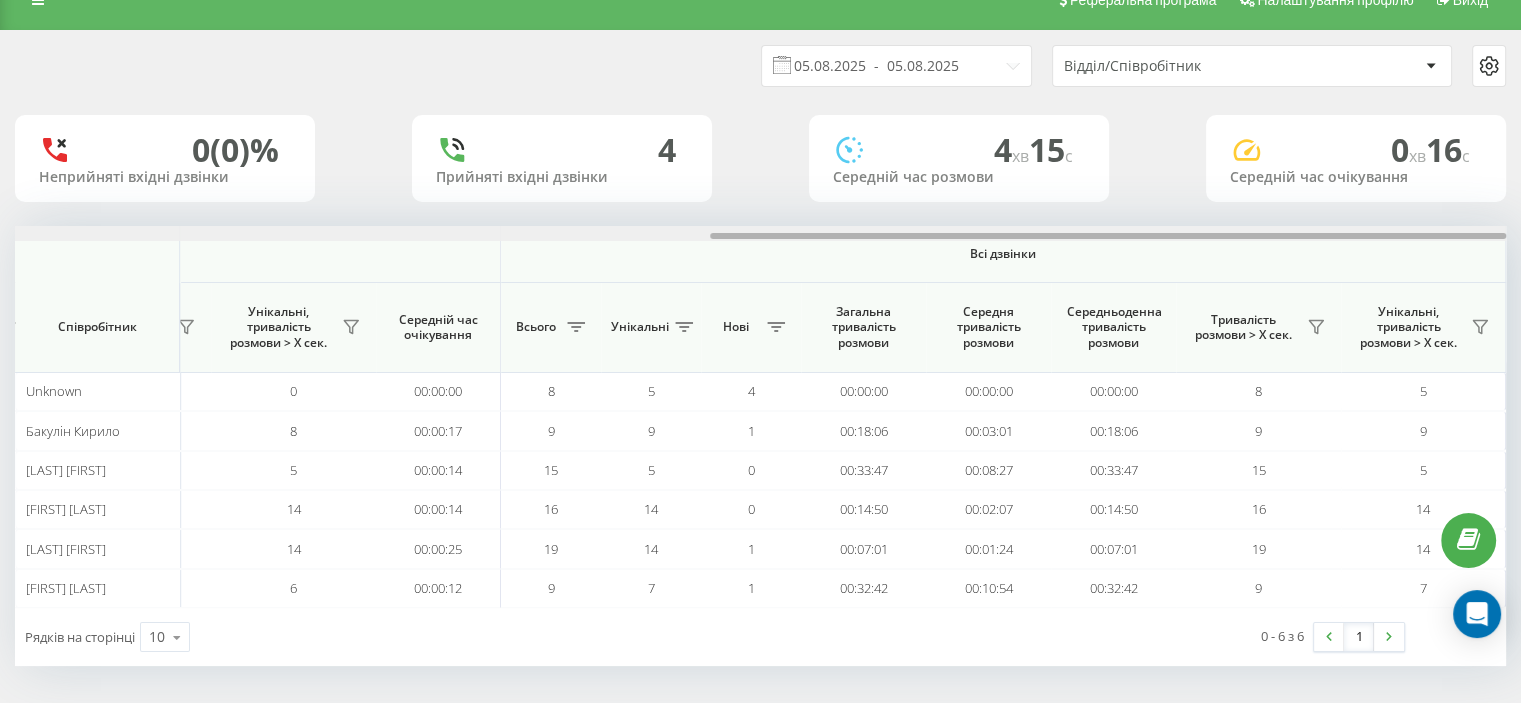 drag, startPoint x: 440, startPoint y: 238, endPoint x: 1208, endPoint y: 243, distance: 768.0163 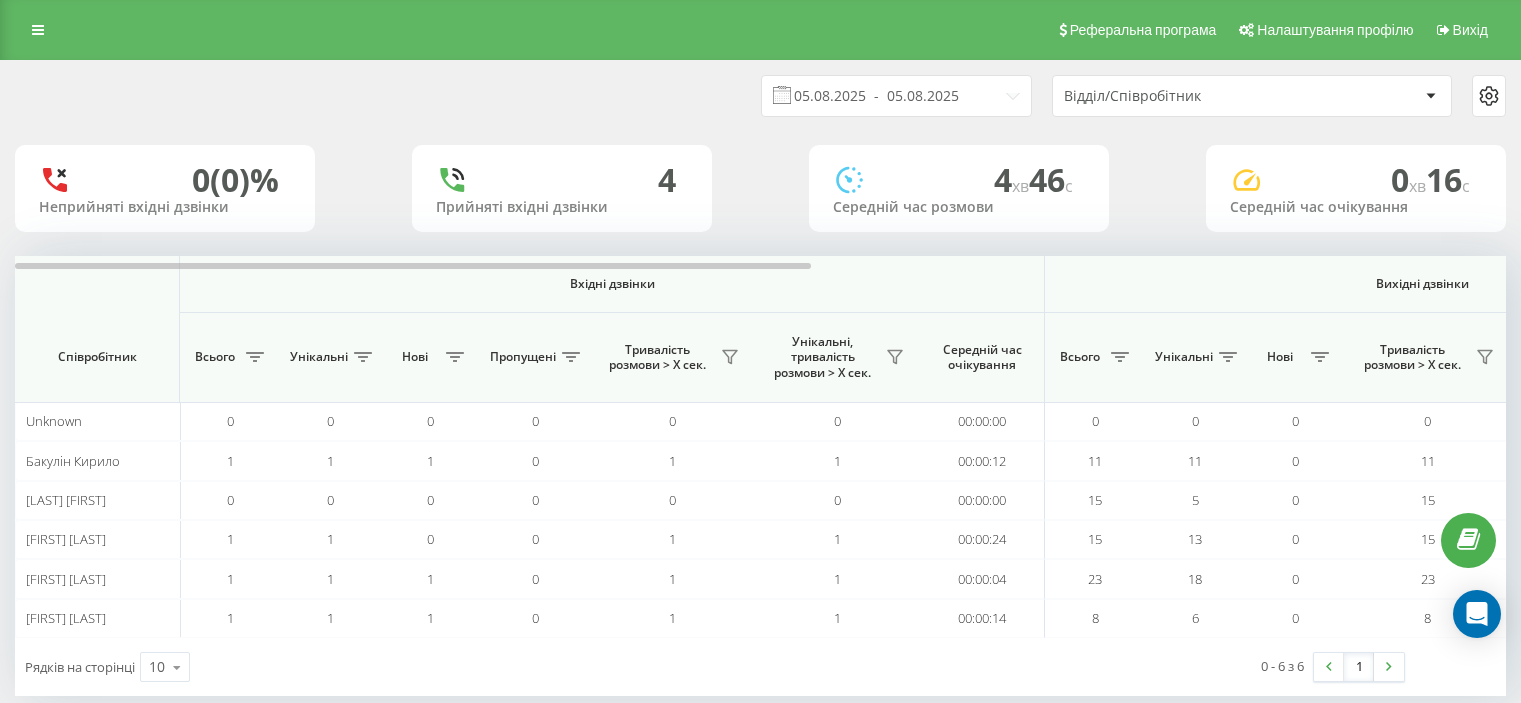scroll, scrollTop: 30, scrollLeft: 0, axis: vertical 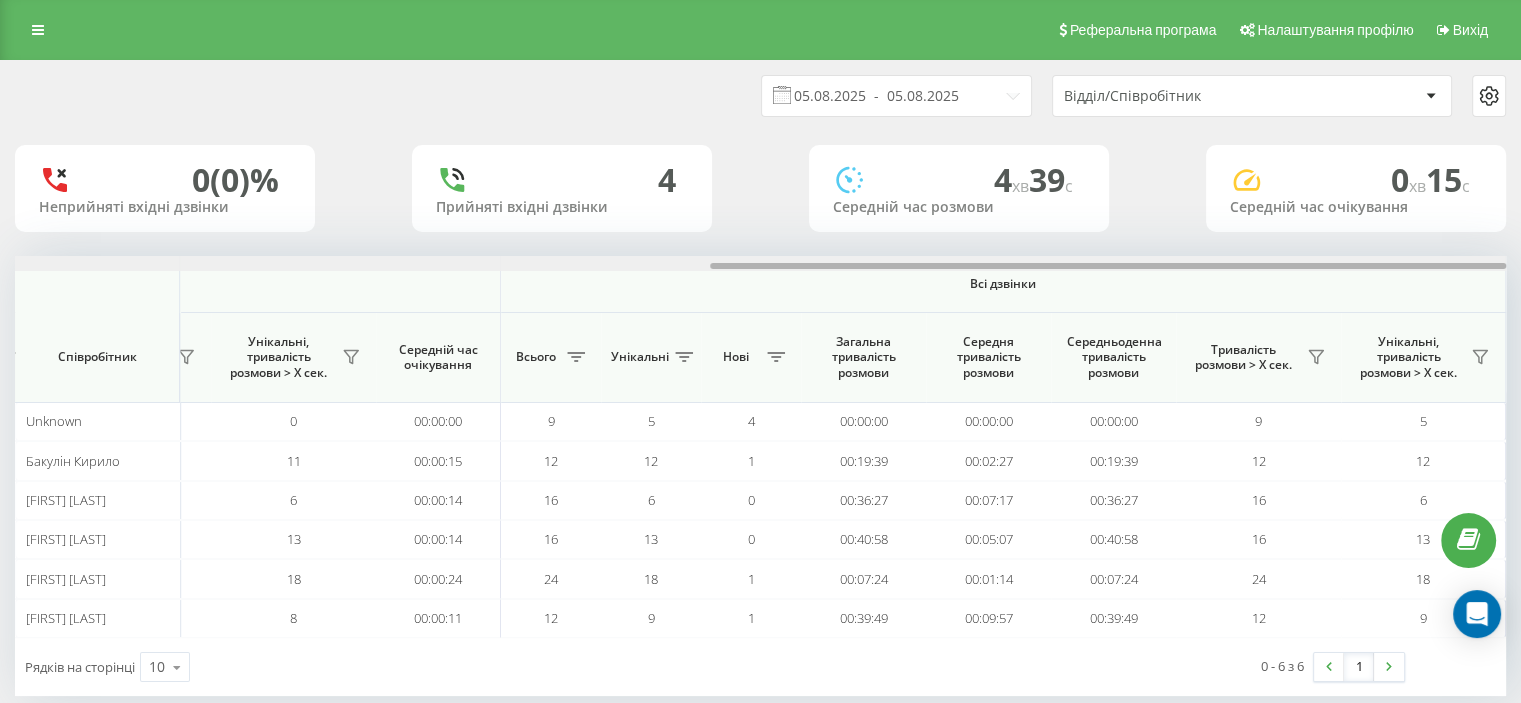 drag, startPoint x: 291, startPoint y: 268, endPoint x: 1048, endPoint y: 279, distance: 757.0799 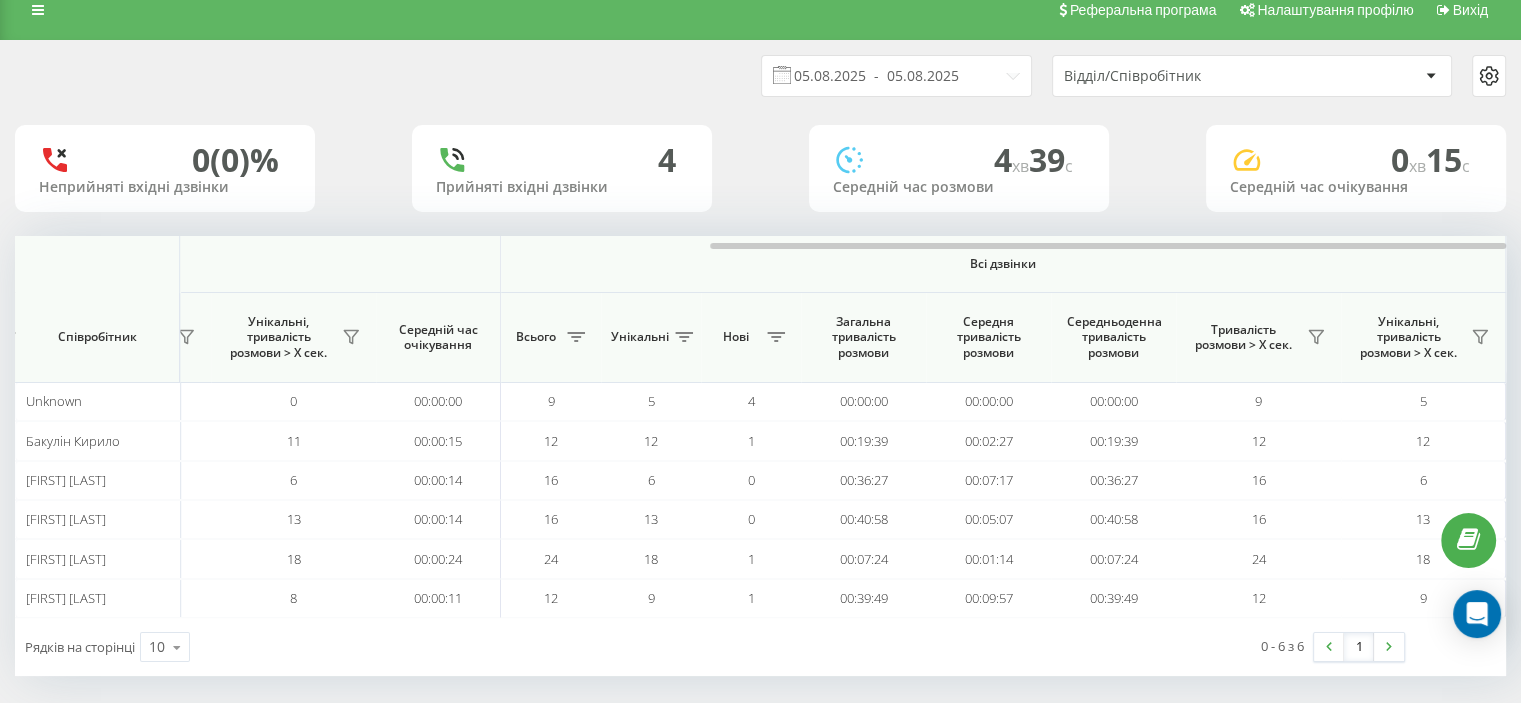 scroll, scrollTop: 30, scrollLeft: 0, axis: vertical 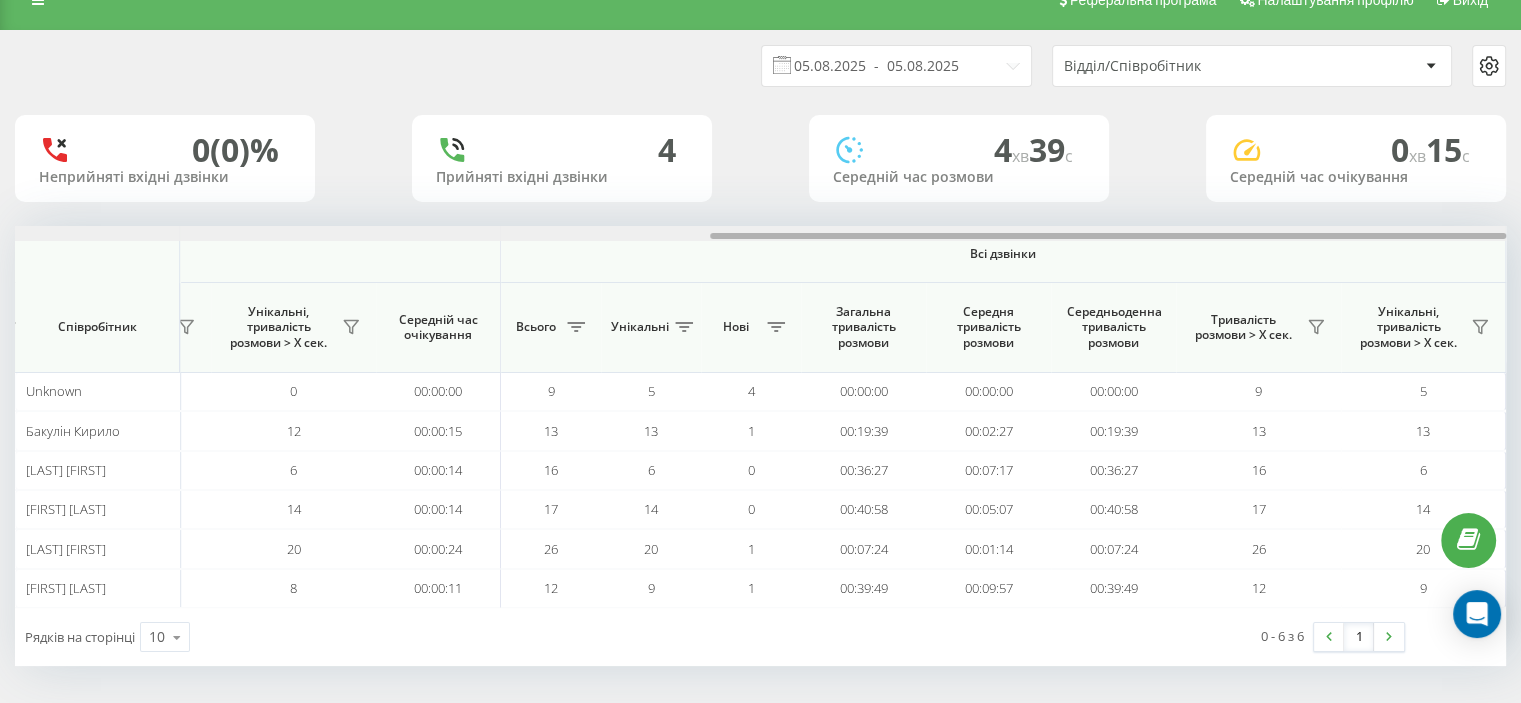 drag, startPoint x: 328, startPoint y: 234, endPoint x: 1164, endPoint y: 186, distance: 837.37683 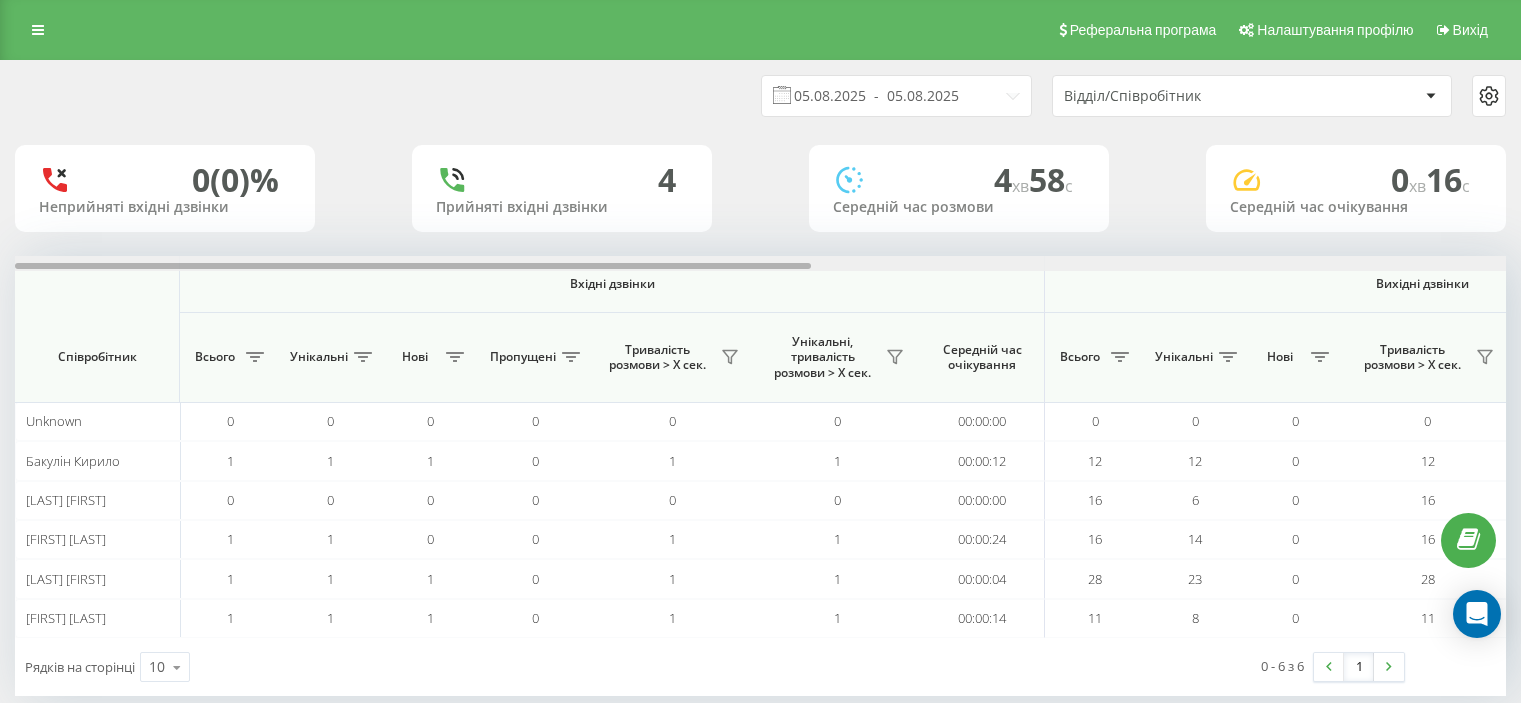 scroll, scrollTop: 30, scrollLeft: 0, axis: vertical 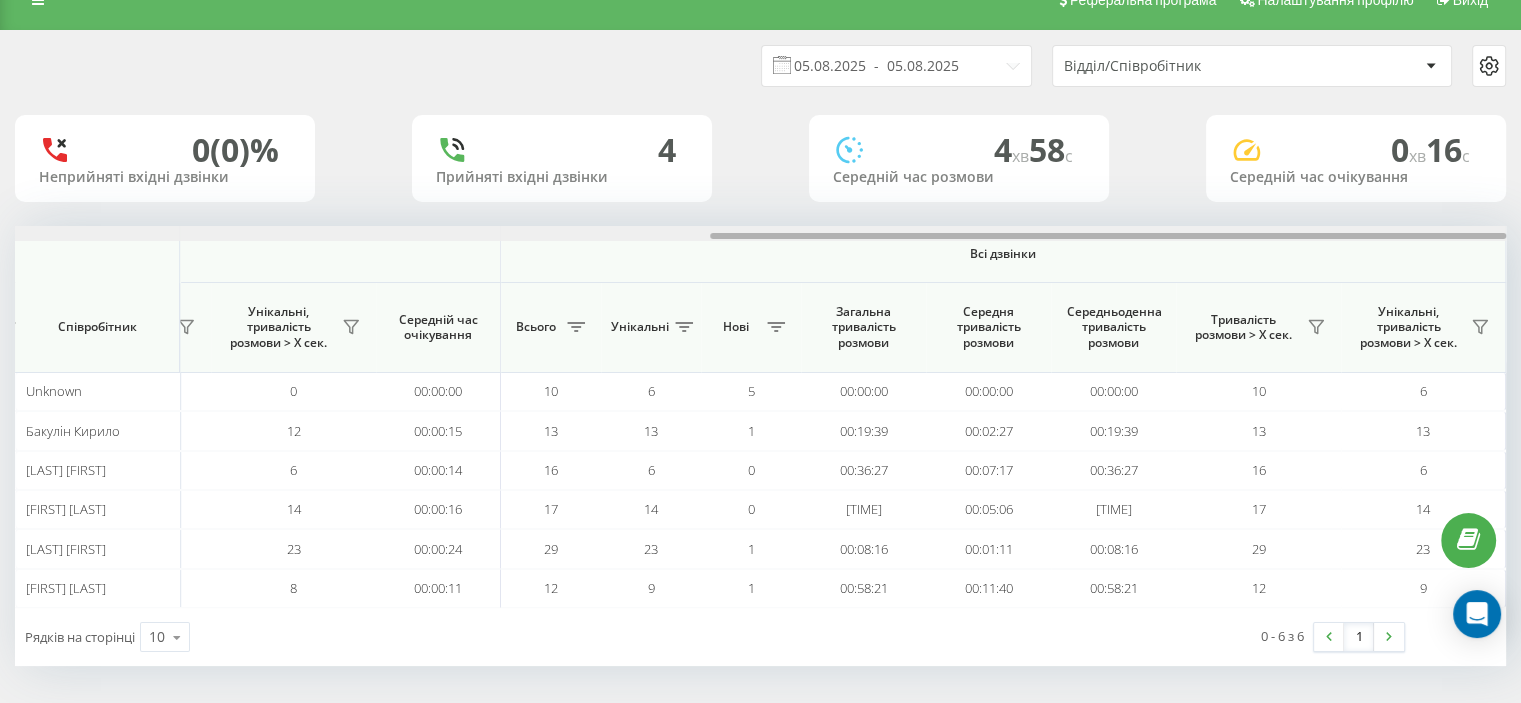 click on "05.08.2025  -  05.08.2025 Відділ/Співробітник 0  (0)% Неприйняті вхідні дзвінки 4 Прийняті вхідні дзвінки 4 хв  58 c Середній час розмови 0 хв  16 c Середній час очікування Вхідні дзвінки Вихідні дзвінки Всі дзвінки Співробітник Всього Унікальні Нові Пропущені Тривалість розмови > Х сек. Унікальні, тривалість розмови > Х сек. Середній час очікування Всього Унікальні Нові Тривалість розмови > Х сек. Унікальні, тривалість розмови > Х сек. Середній час очікування Всього Унікальні Нові Загальна тривалість розмови Середня тривалість розмови Середньоденна тривалість розмови 0 0 0" at bounding box center [760, 348] 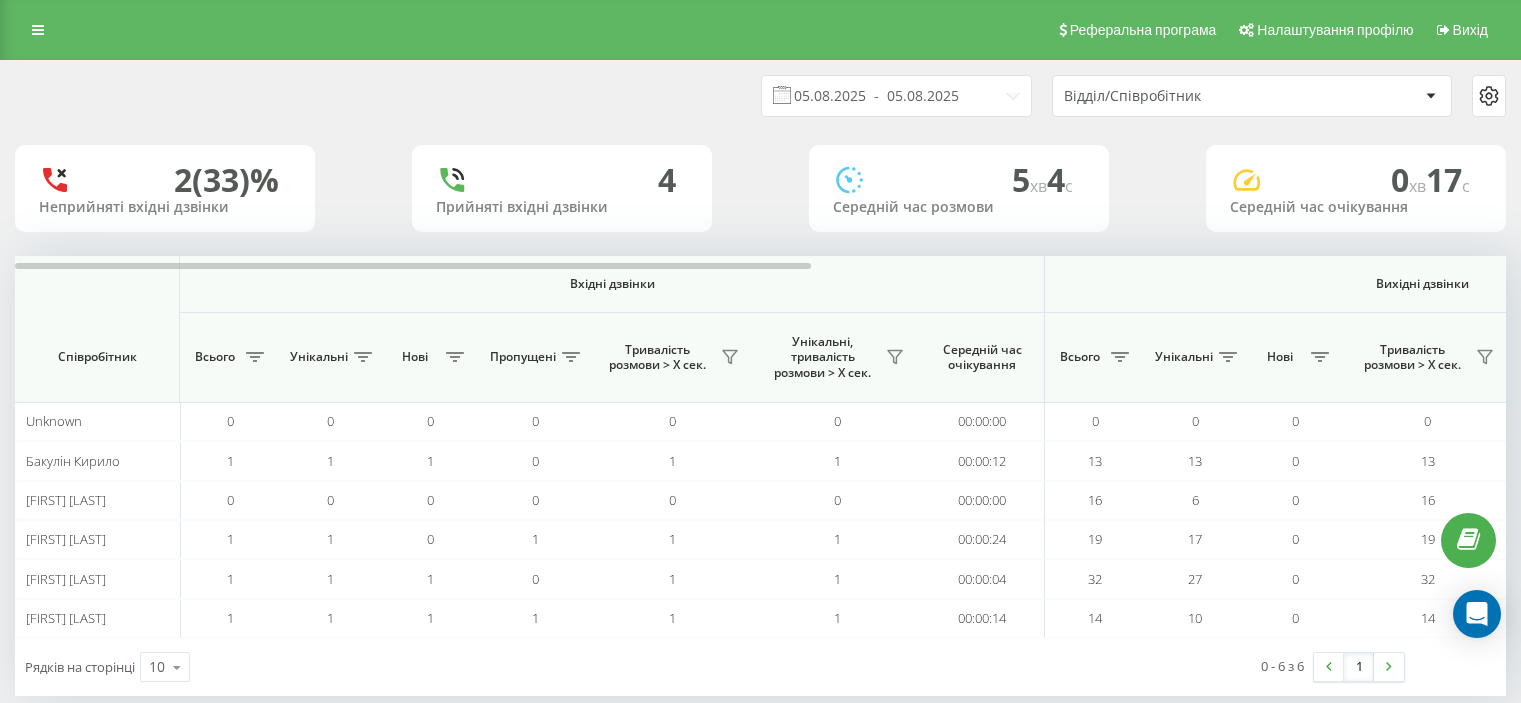 scroll, scrollTop: 30, scrollLeft: 0, axis: vertical 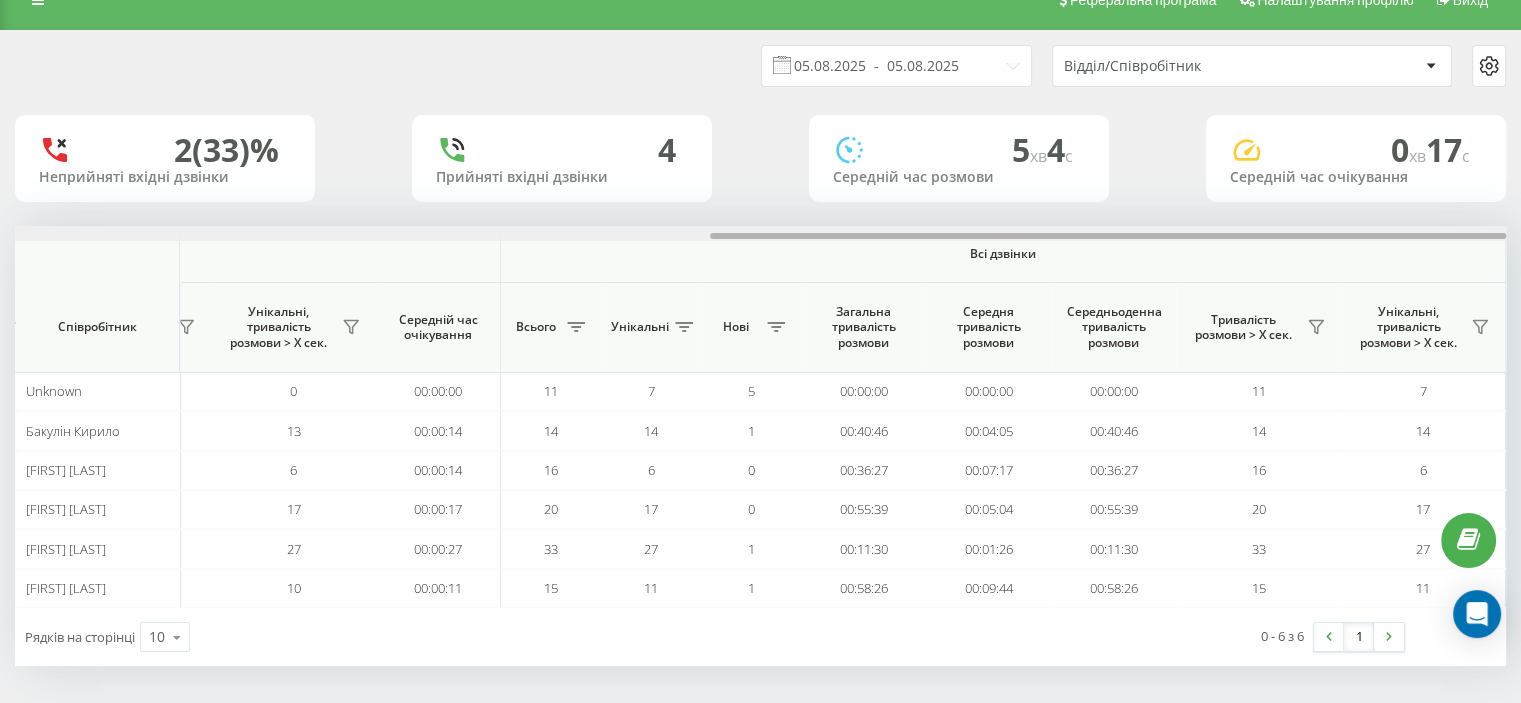 drag, startPoint x: 657, startPoint y: 238, endPoint x: 1425, endPoint y: 228, distance: 768.0651 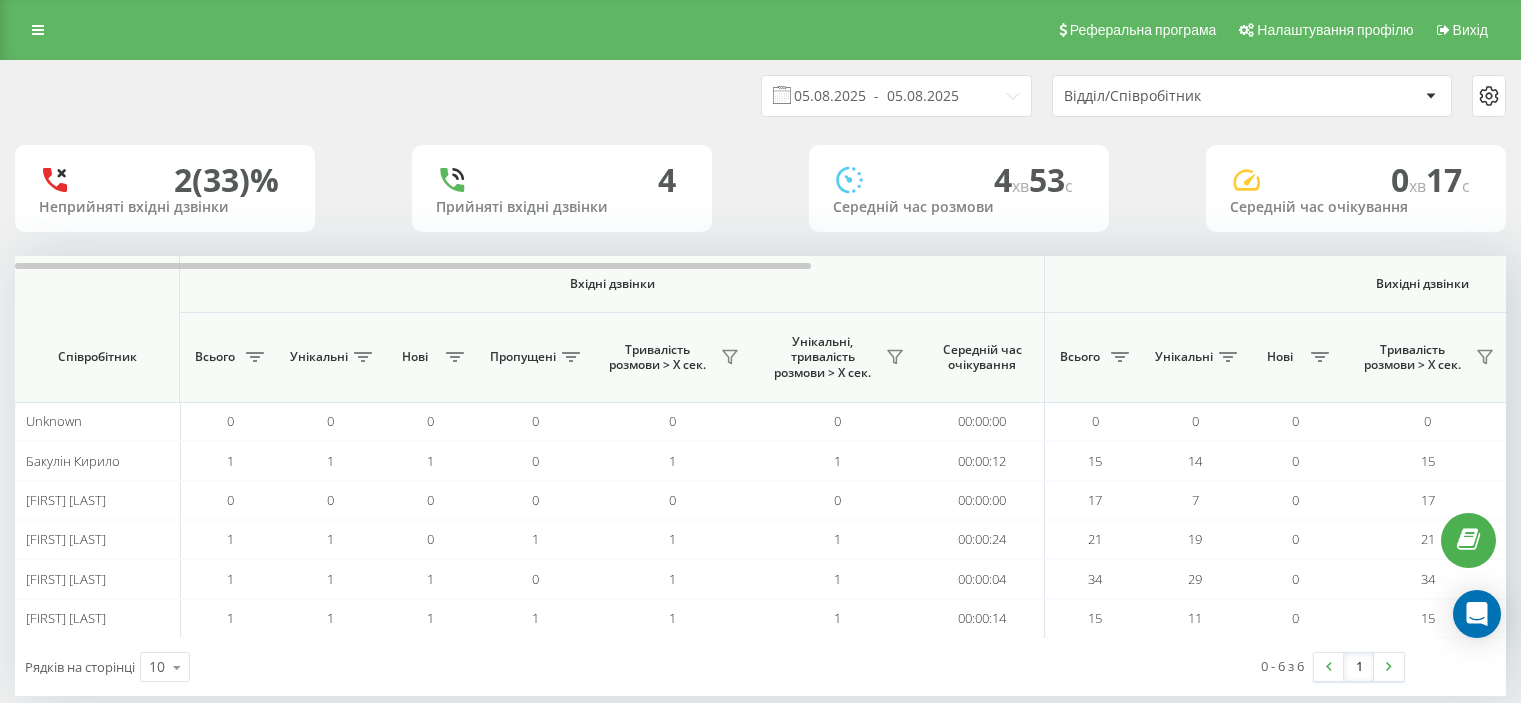 scroll, scrollTop: 30, scrollLeft: 0, axis: vertical 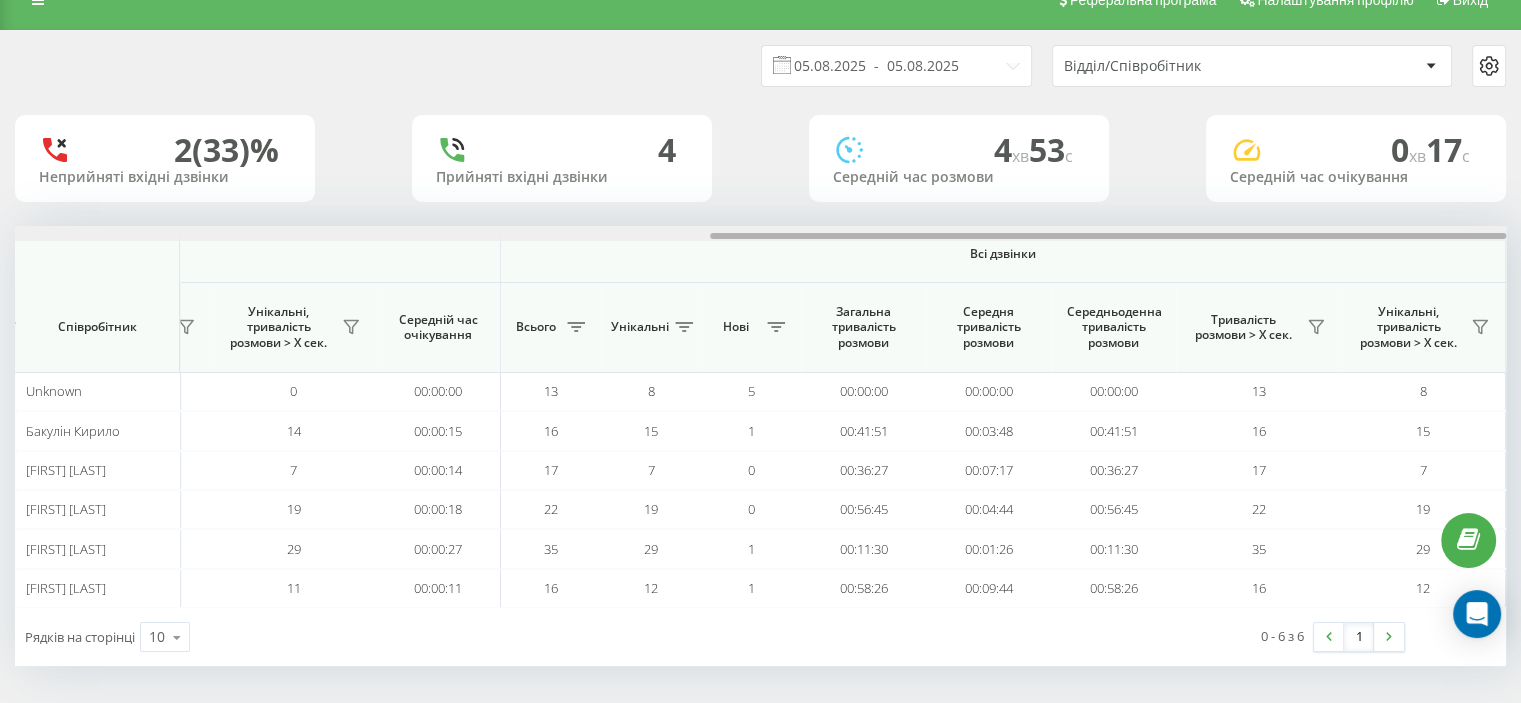 drag, startPoint x: 380, startPoint y: 236, endPoint x: 1109, endPoint y: 227, distance: 729.05554 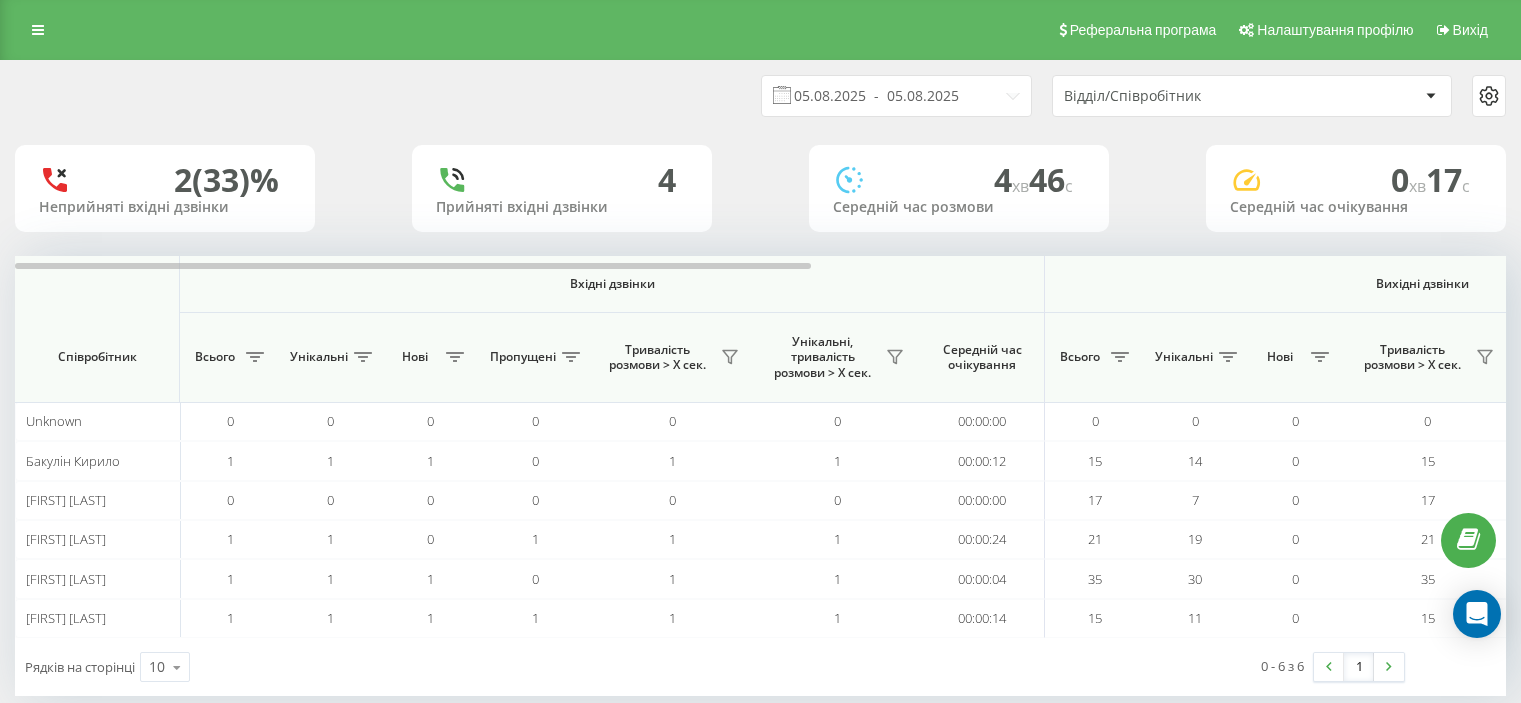 scroll, scrollTop: 30, scrollLeft: 0, axis: vertical 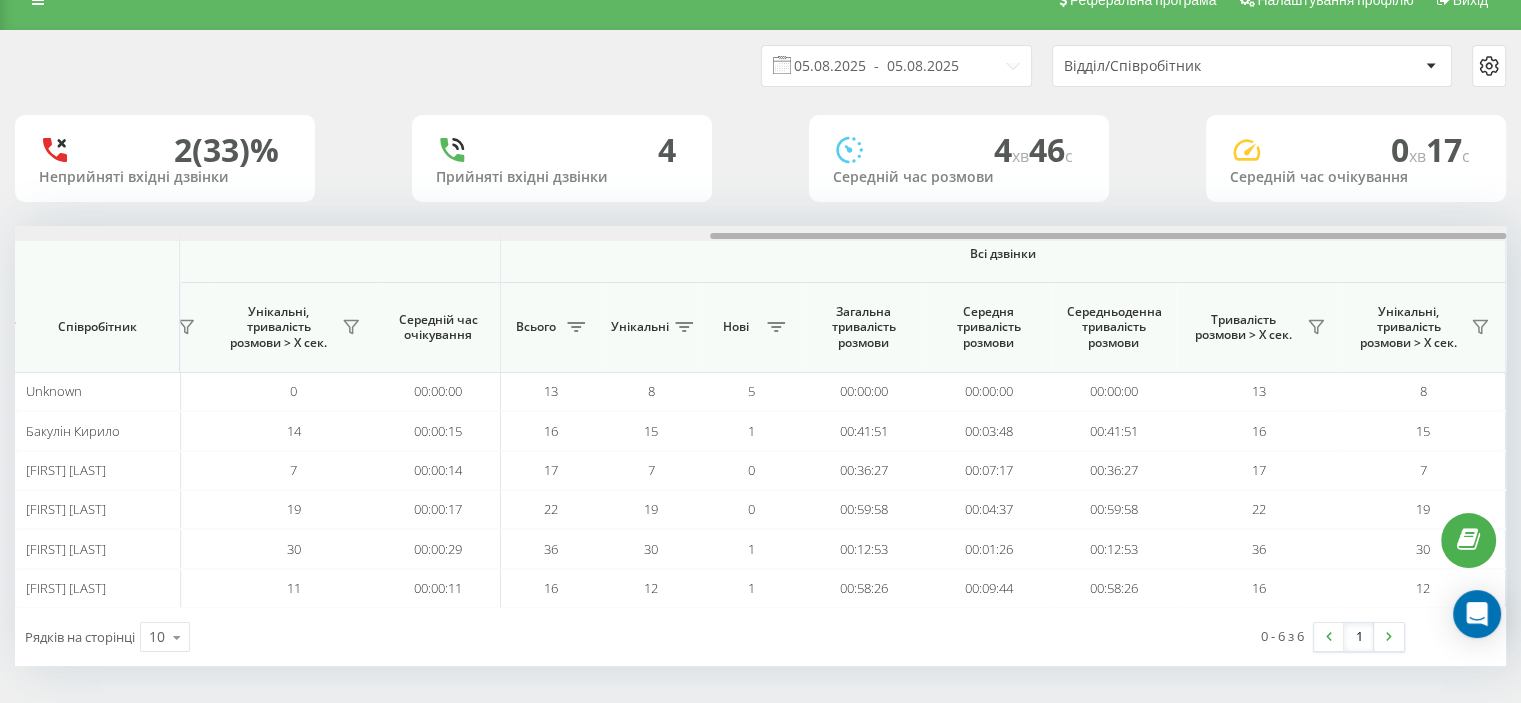 drag, startPoint x: 679, startPoint y: 239, endPoint x: 1410, endPoint y: 186, distance: 732.9188 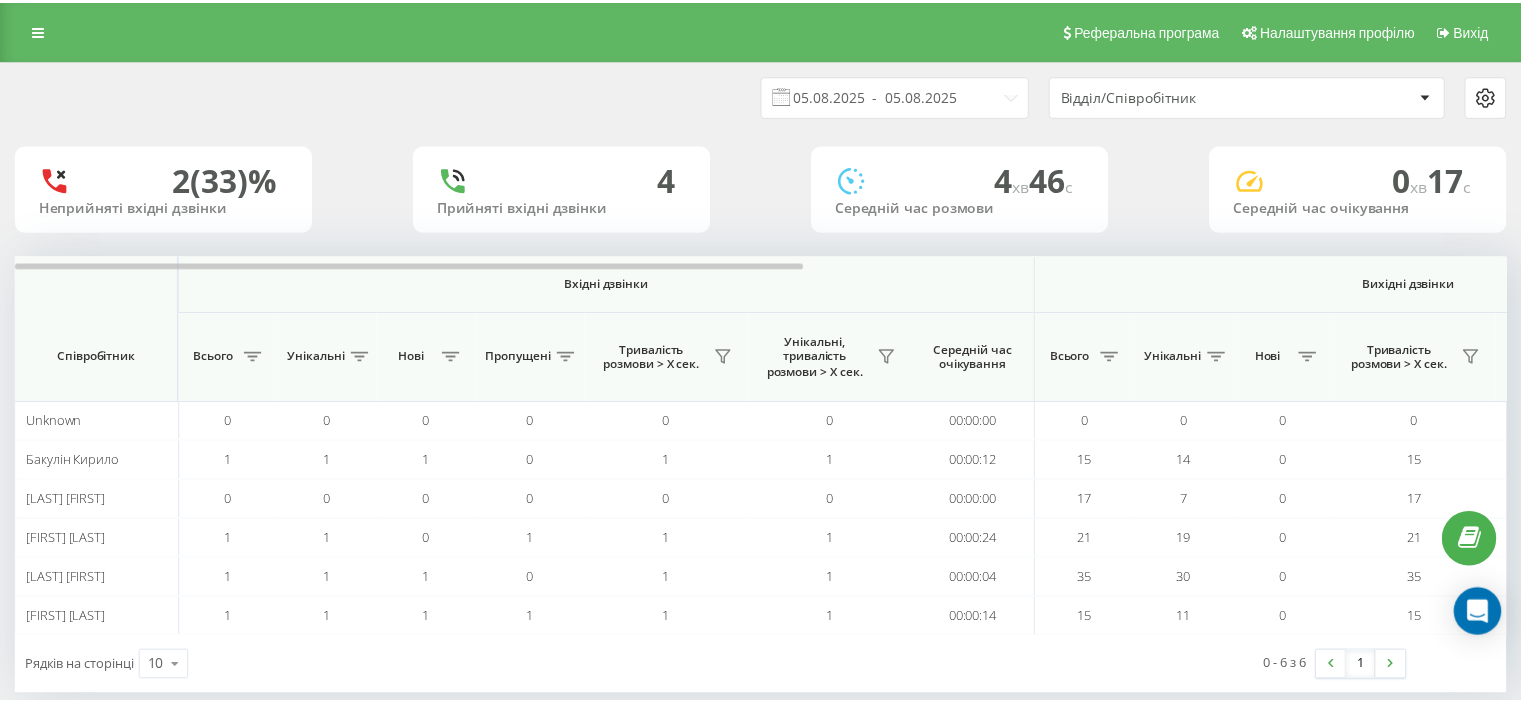 scroll, scrollTop: 0, scrollLeft: 0, axis: both 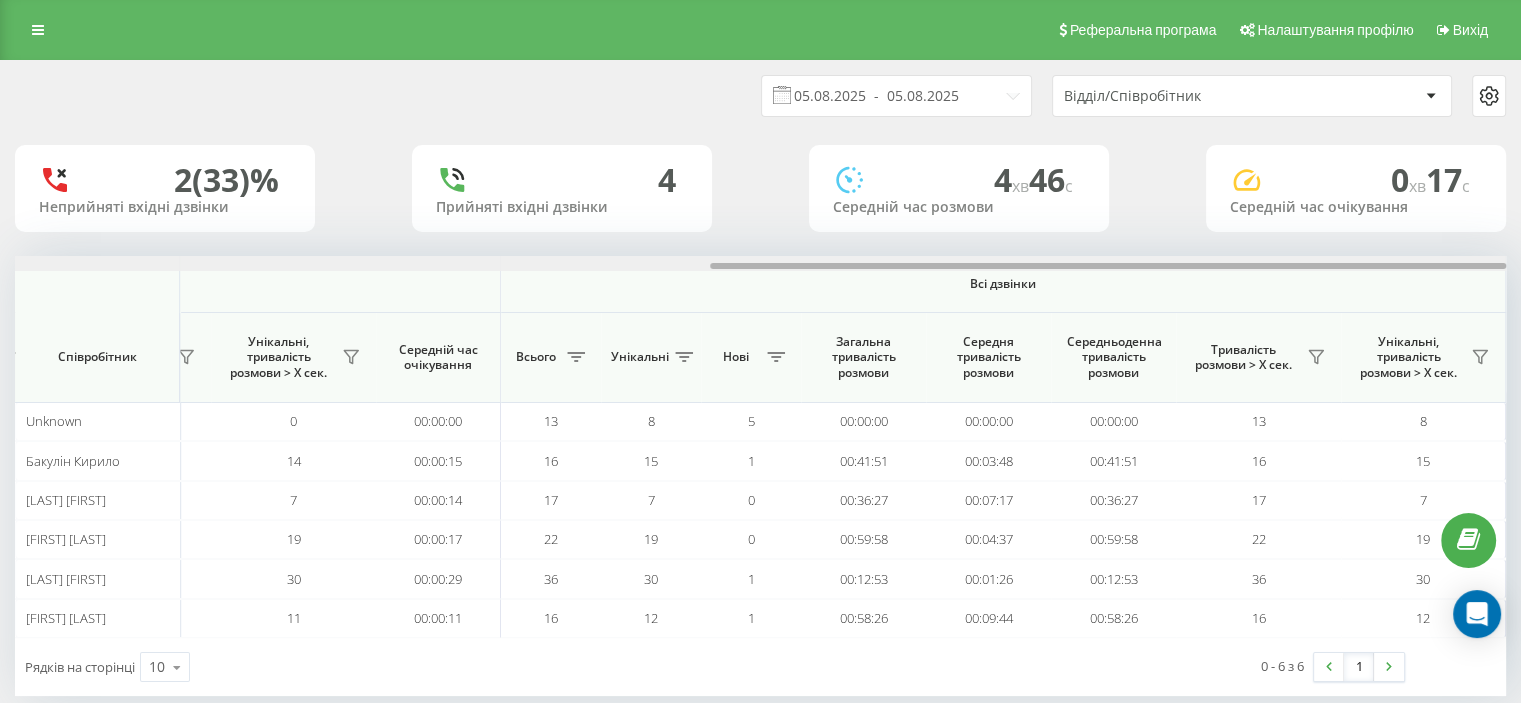 drag, startPoint x: 464, startPoint y: 264, endPoint x: 1377, endPoint y: 215, distance: 914.31396 